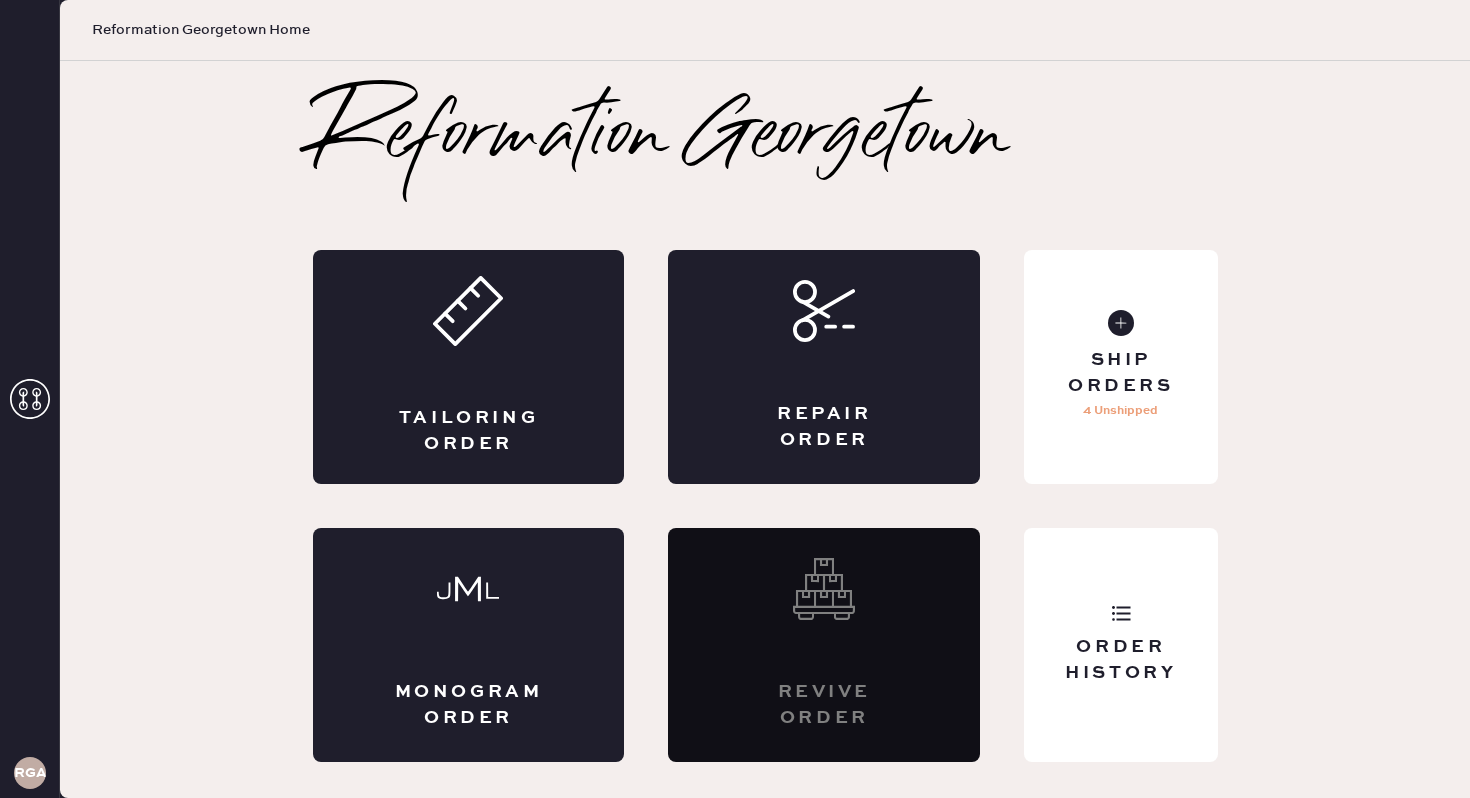scroll, scrollTop: 0, scrollLeft: 0, axis: both 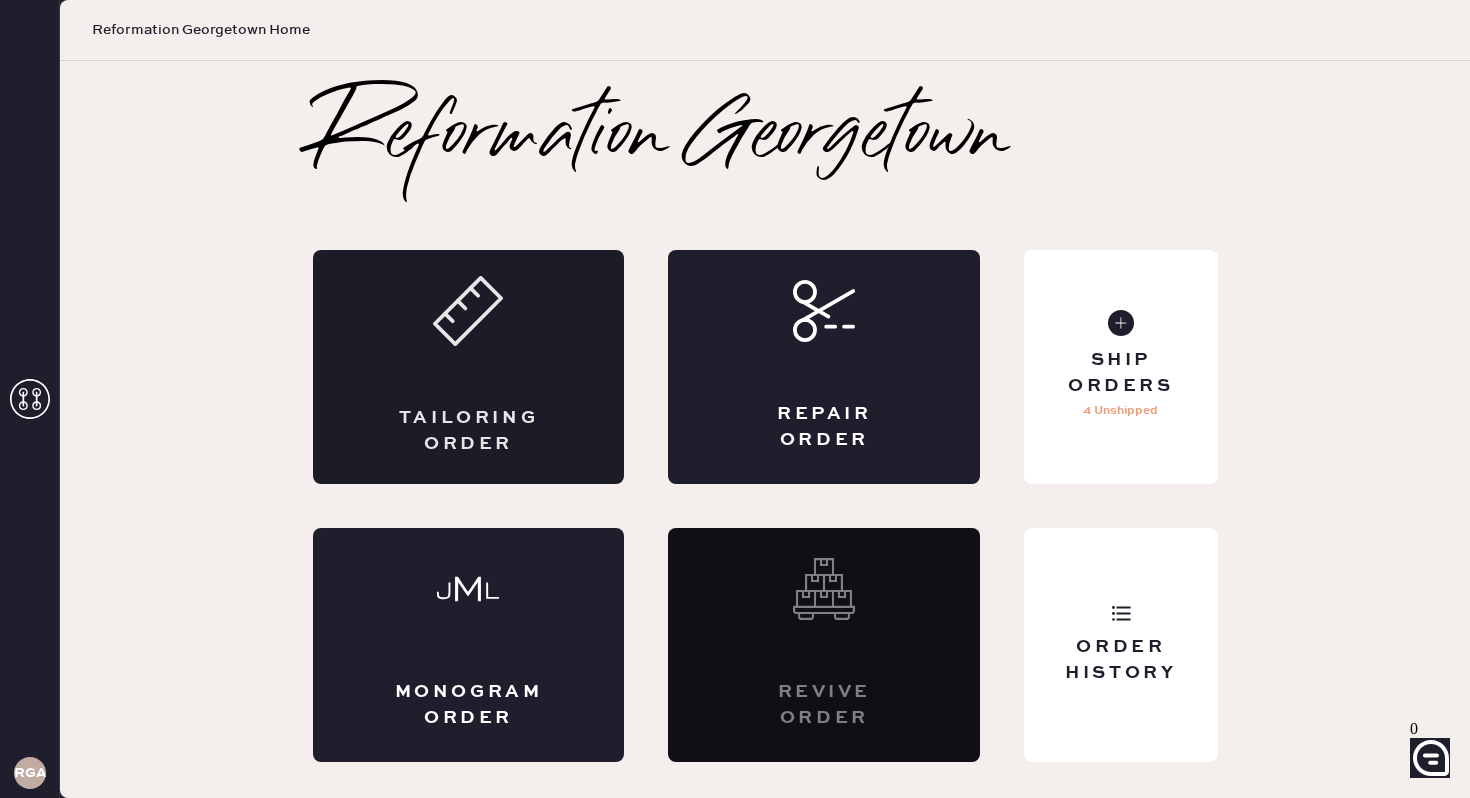 click on "Tailoring Order" at bounding box center (469, 367) 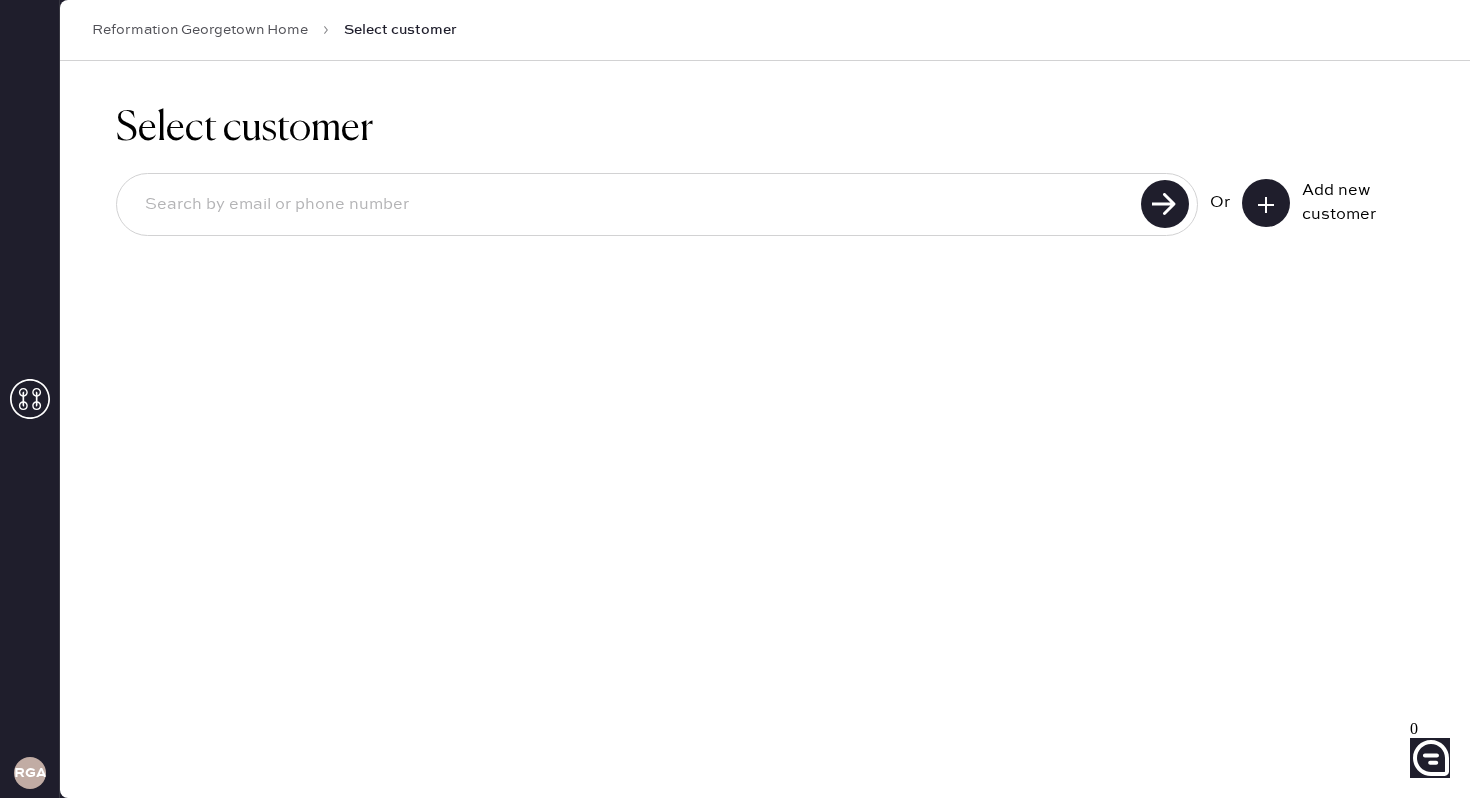 click at bounding box center (1266, 203) 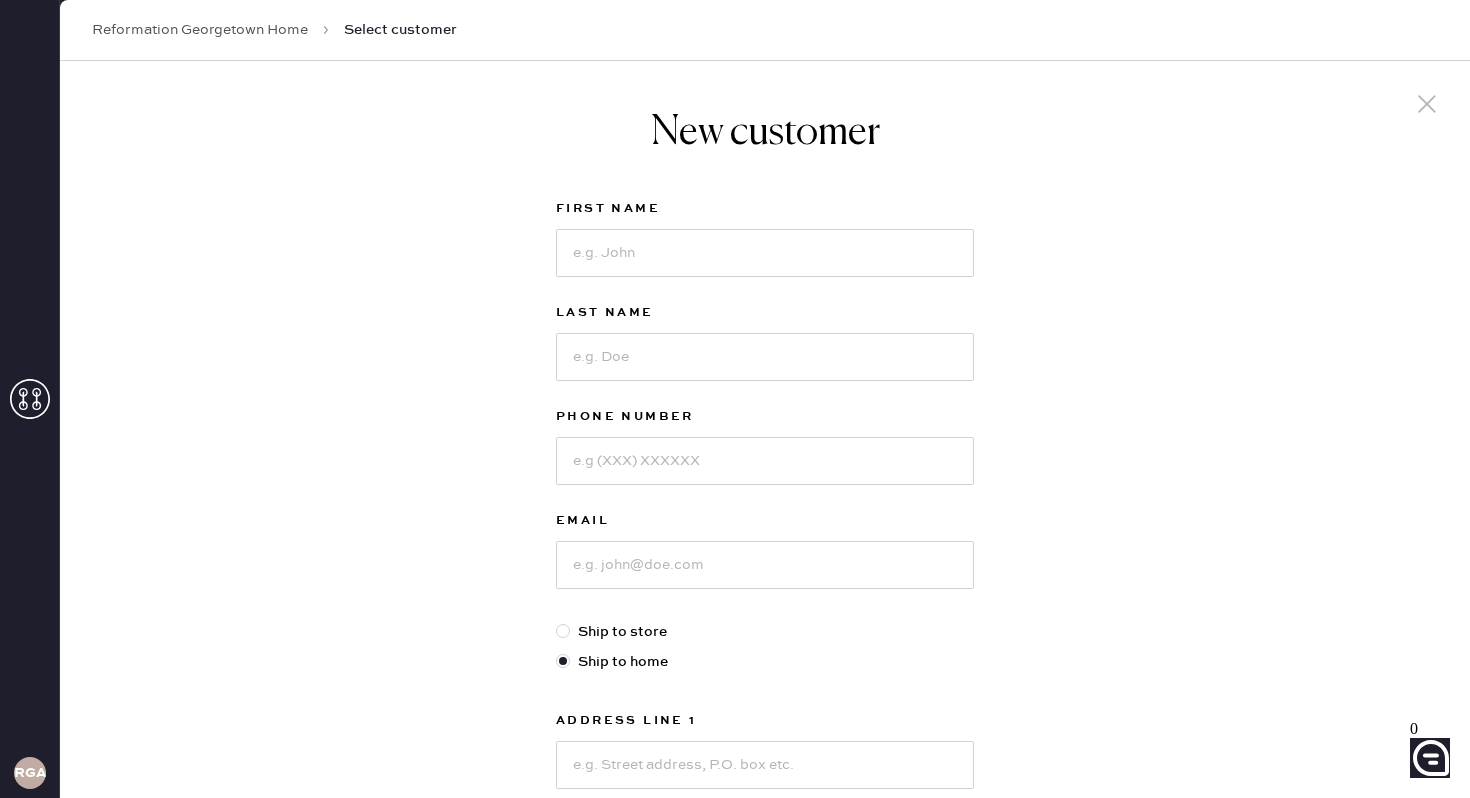 click at bounding box center (1427, 104) 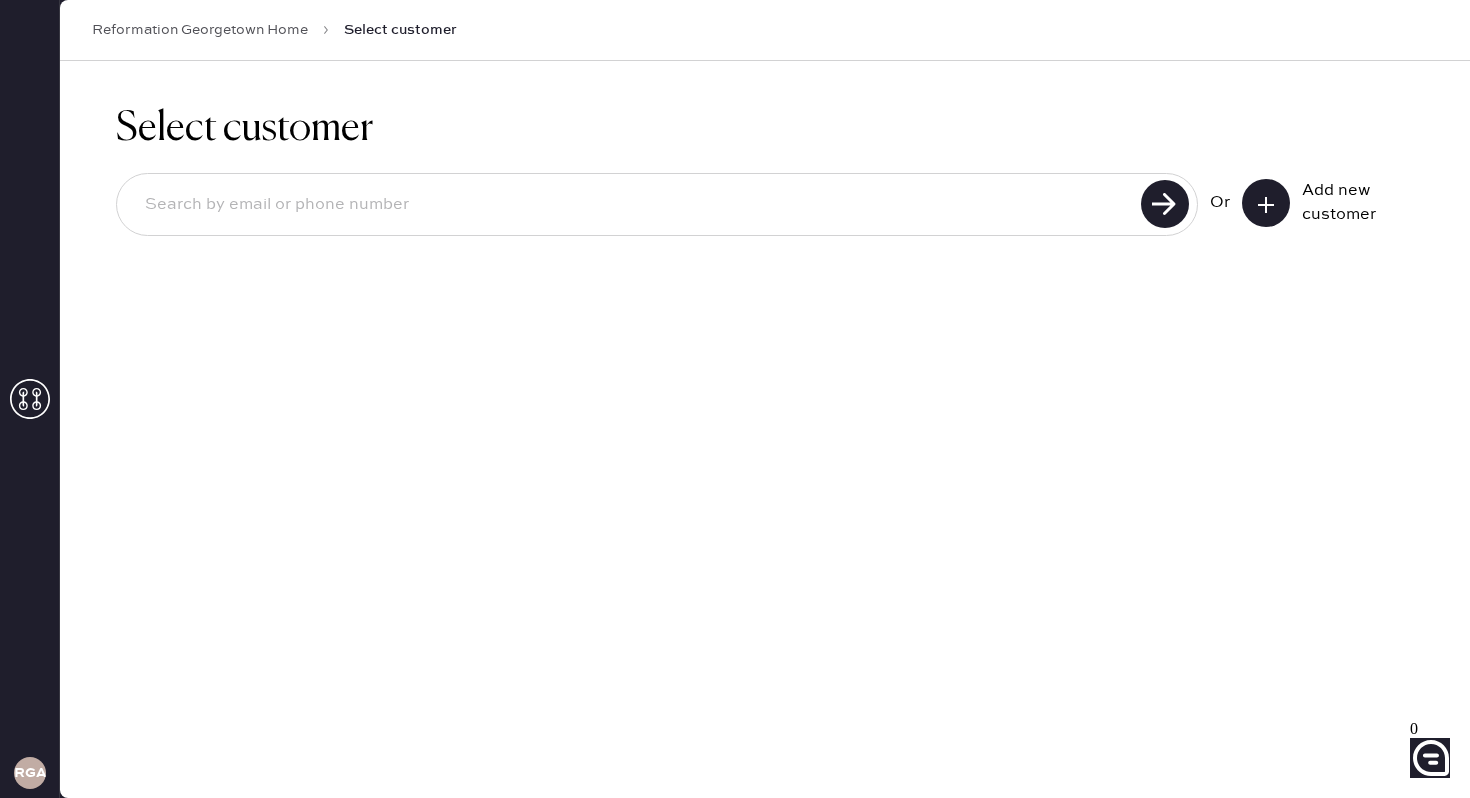 click at bounding box center [632, 205] 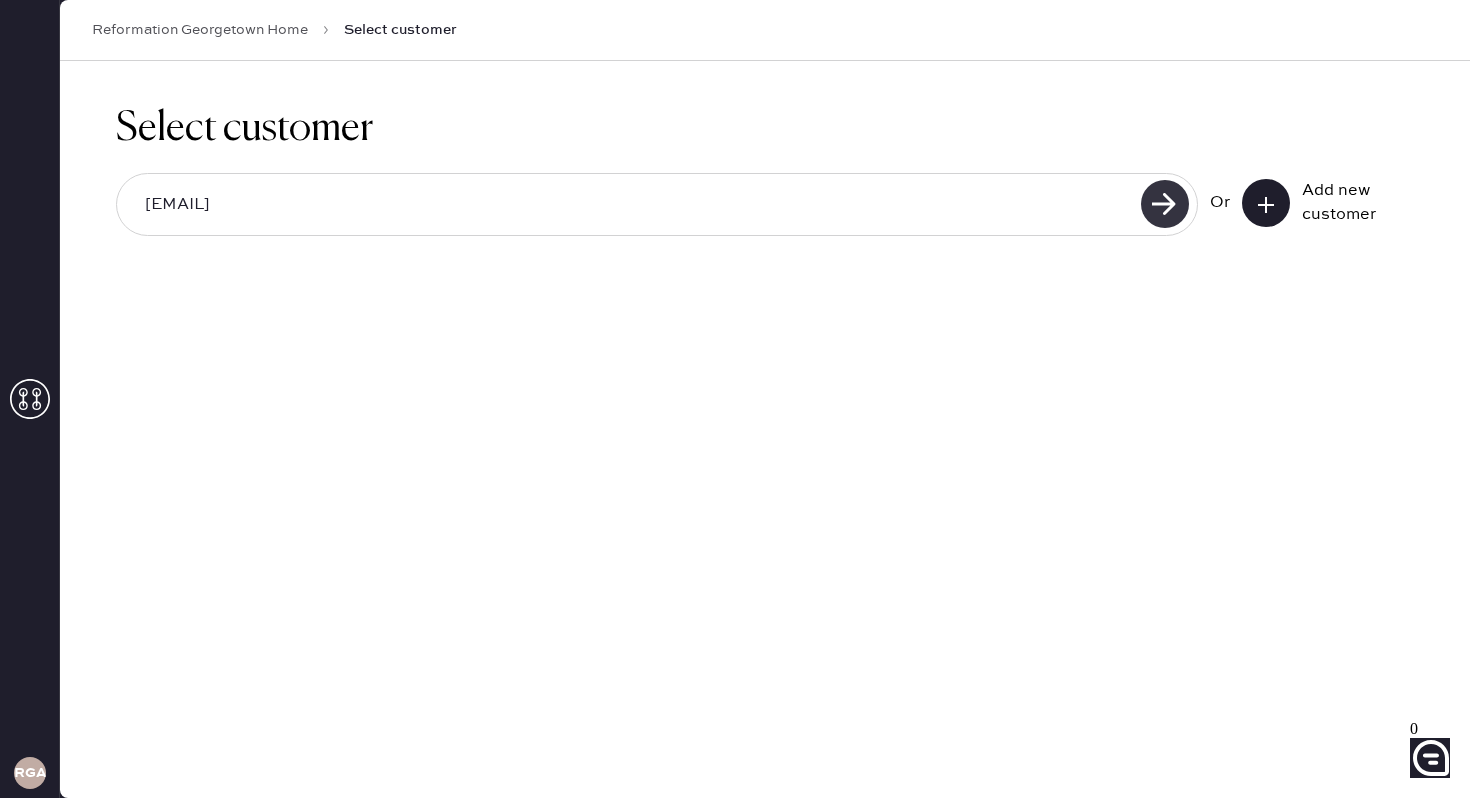 type on "[EMAIL]" 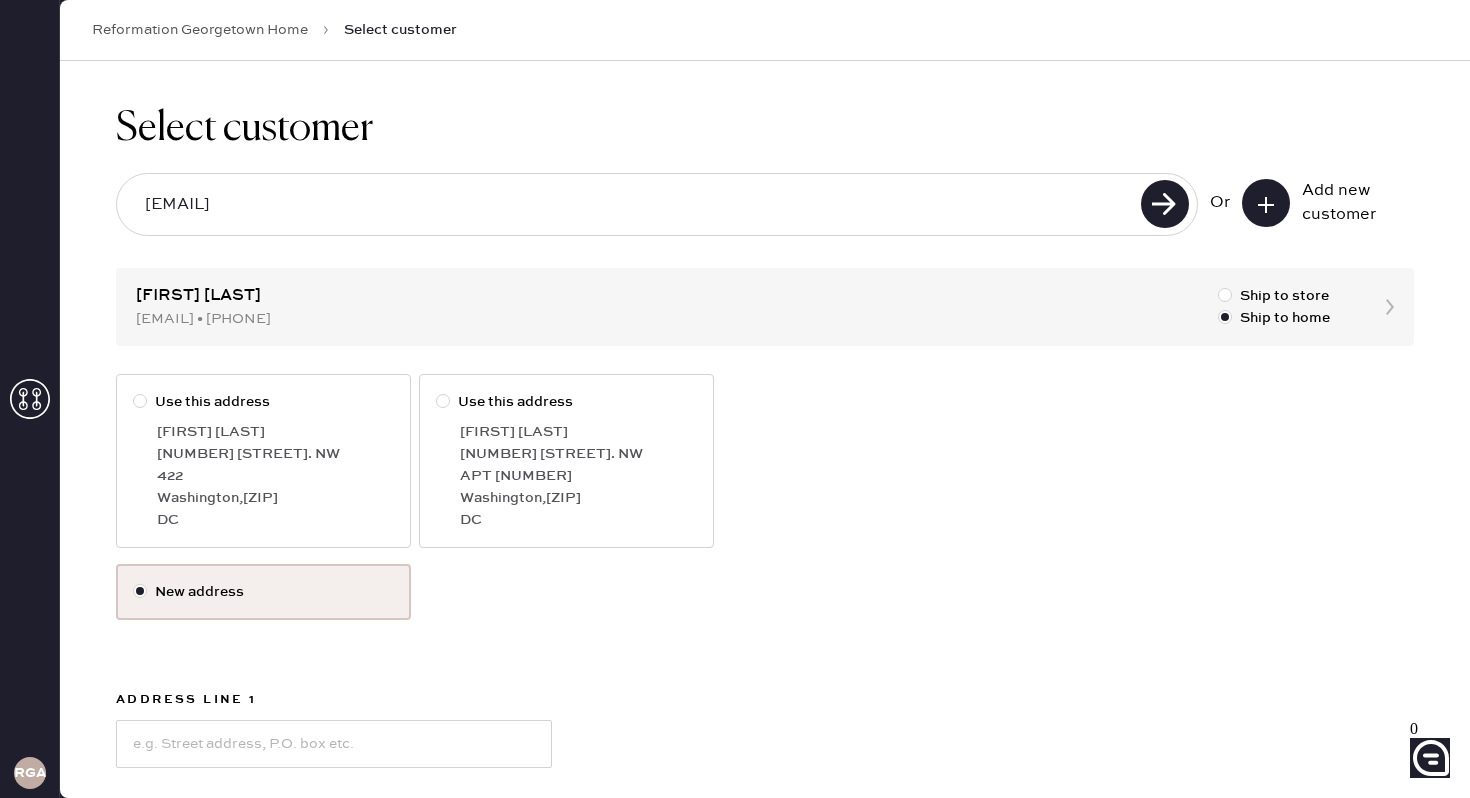 click on "[NUMBER] [STREET]. NW" at bounding box center [275, 454] 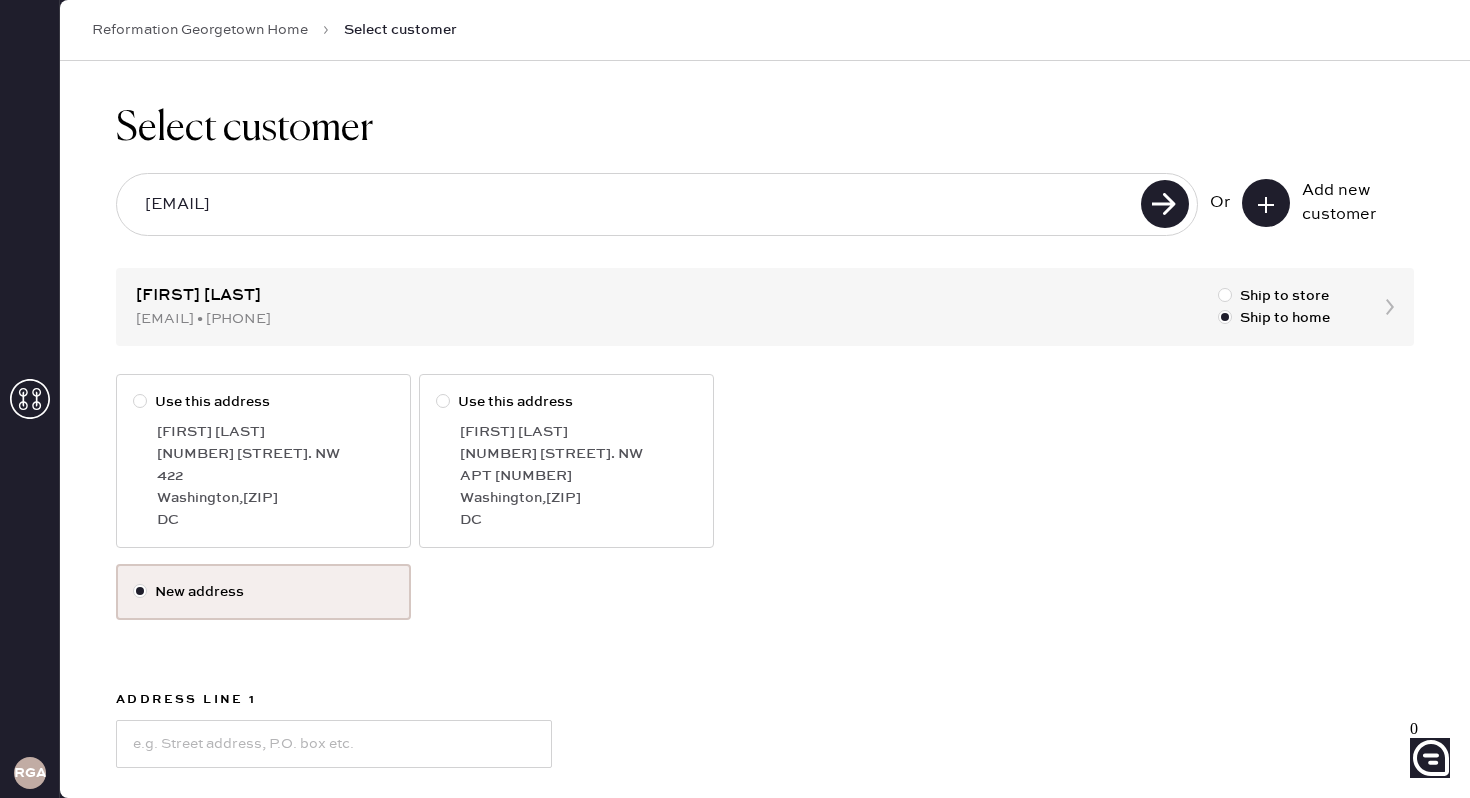 radio on "true" 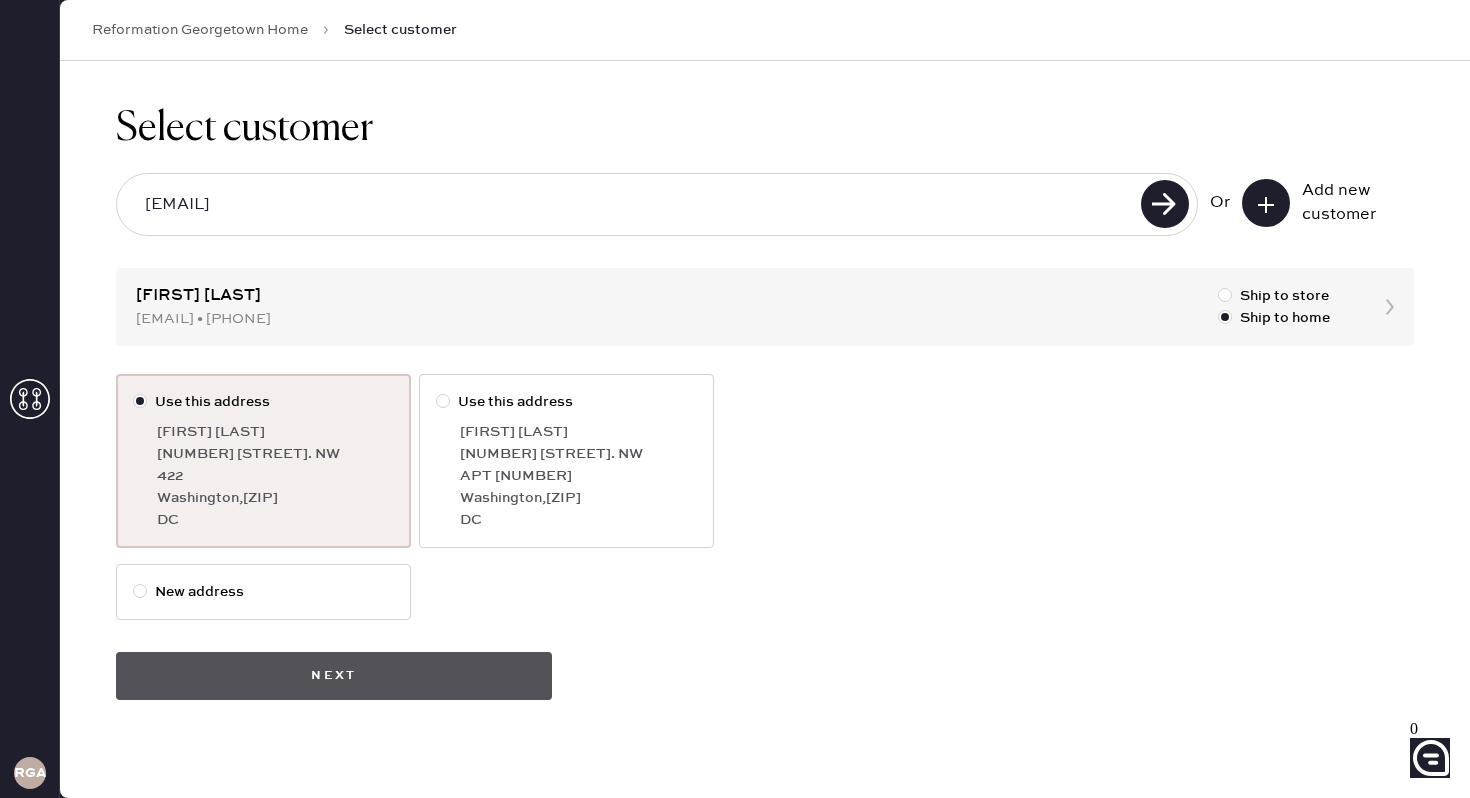 click on "Next" at bounding box center (334, 676) 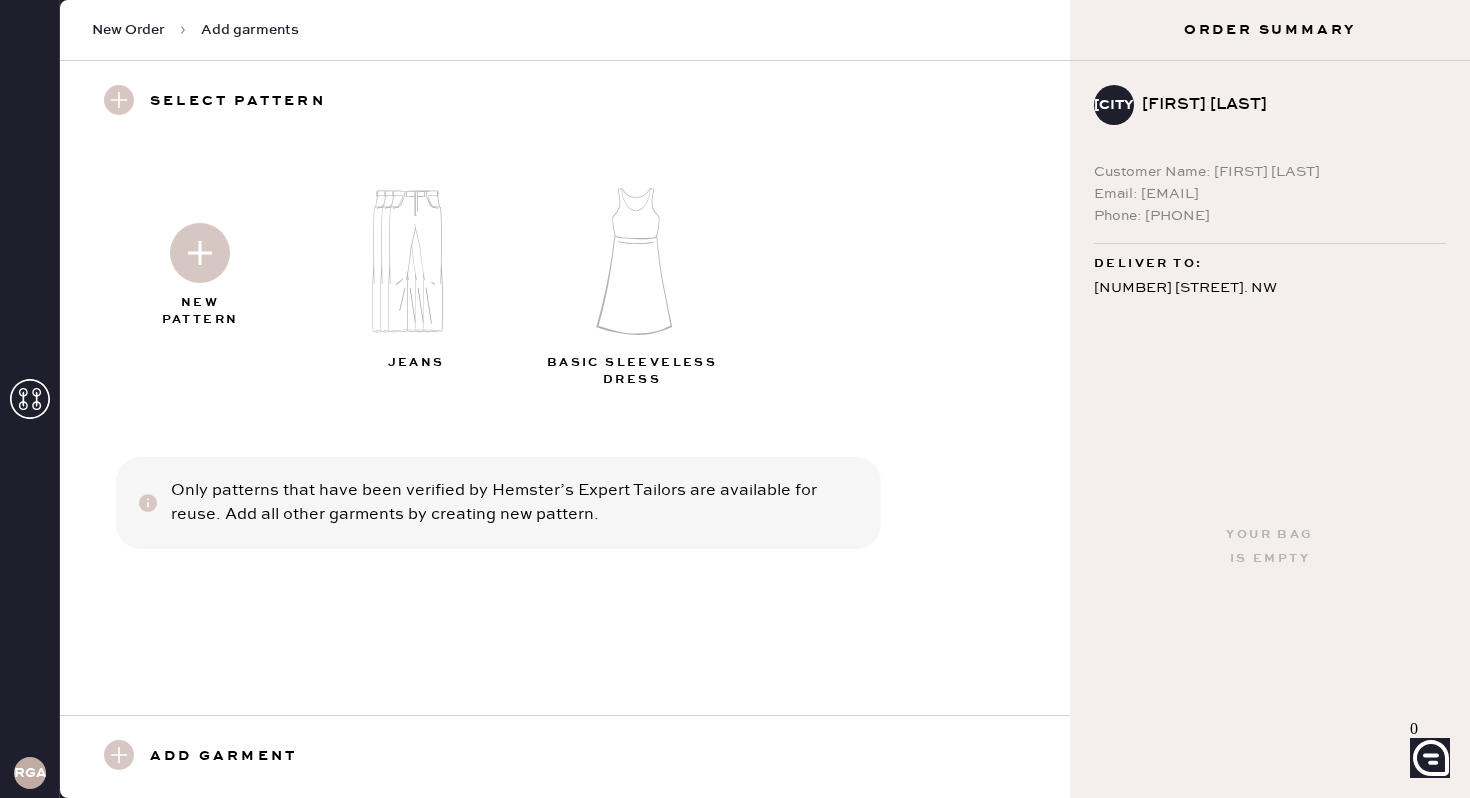 click at bounding box center [200, 253] 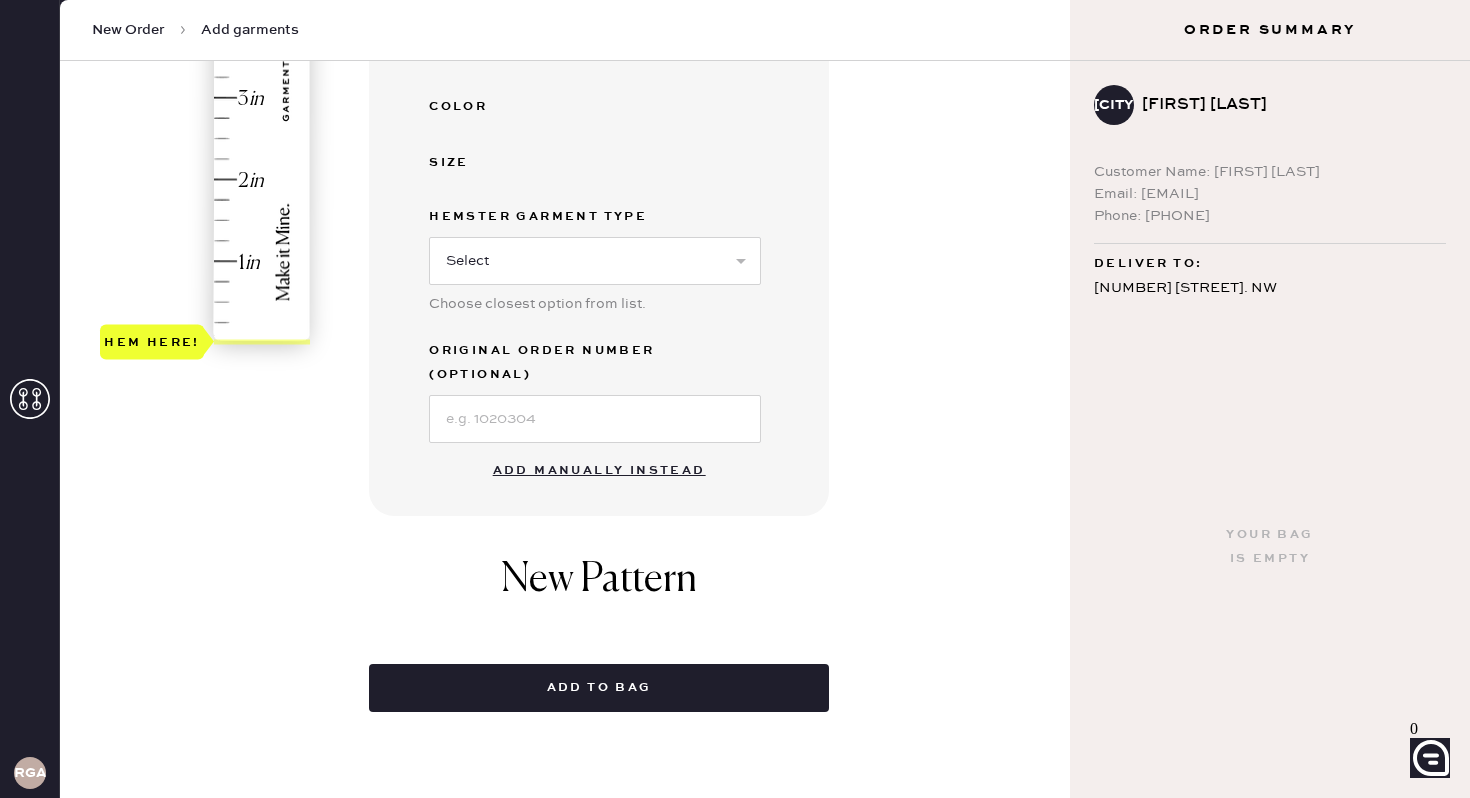scroll, scrollTop: 529, scrollLeft: 0, axis: vertical 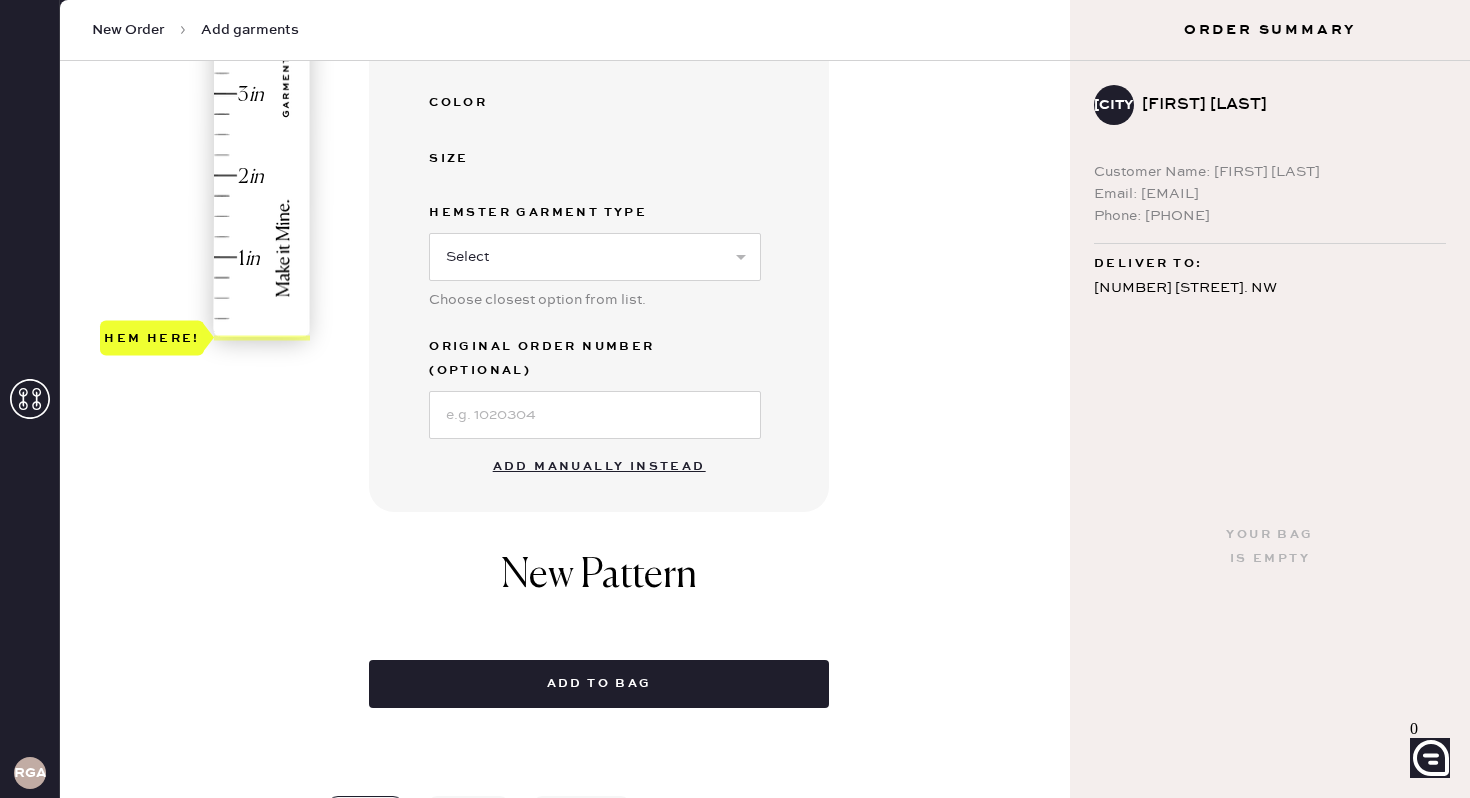 click on "Add manually instead" at bounding box center [599, 467] 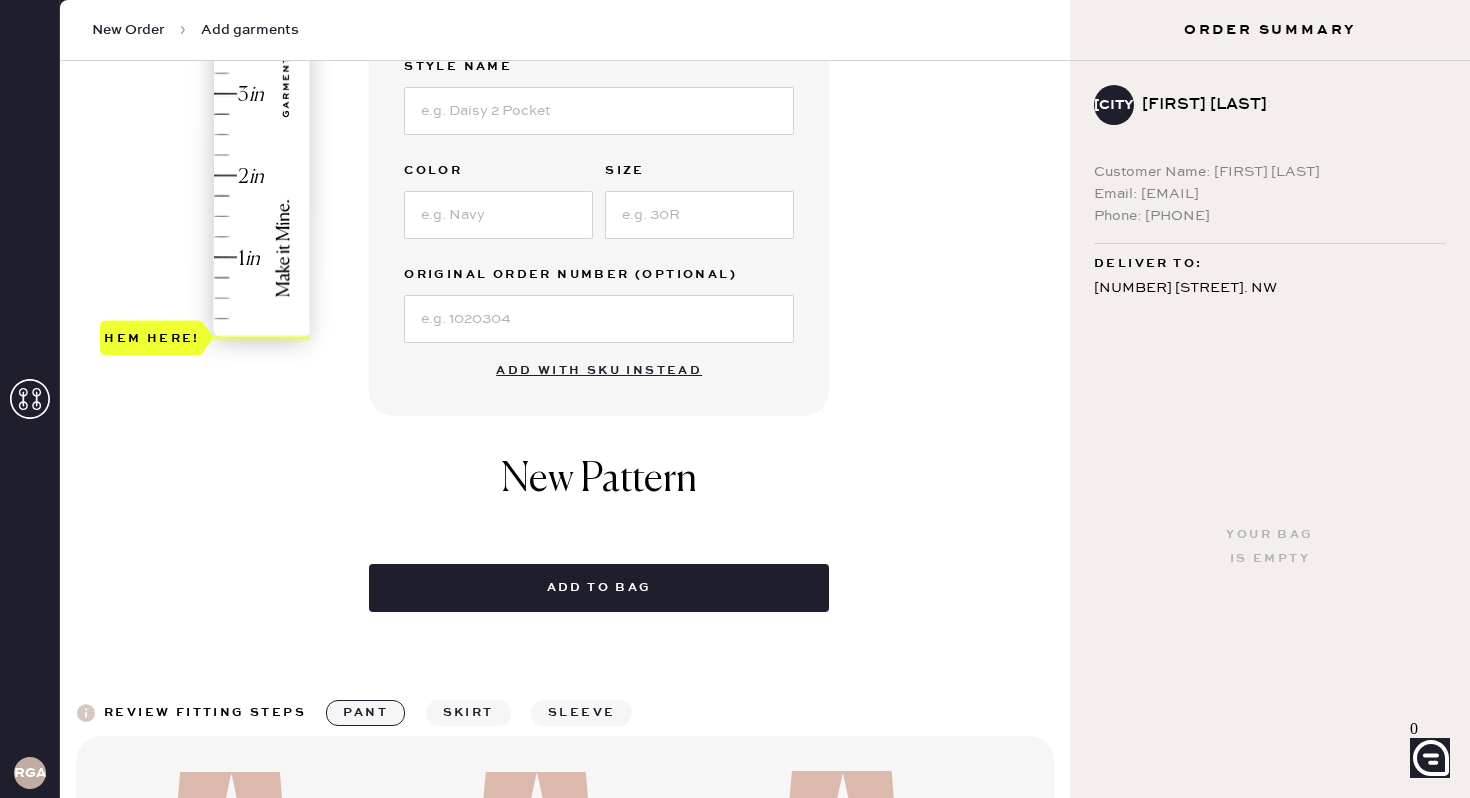 scroll, scrollTop: 0, scrollLeft: 0, axis: both 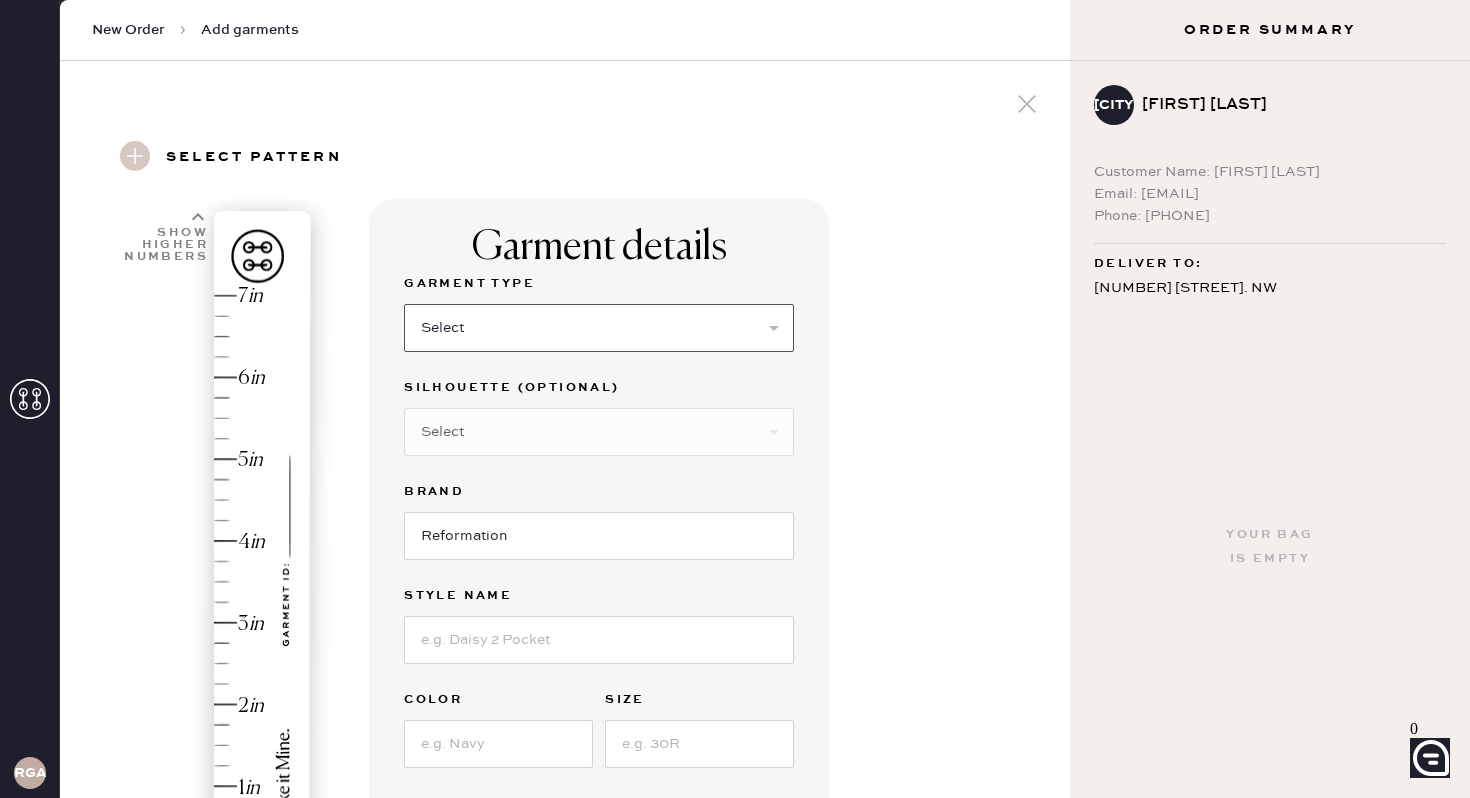 click on "Select Basic Skirt Jeans Leggings Pants Shorts Basic Sleeved Dress Basic Sleeveless Dress Basic Strap Dress Strap Jumpsuit Button Down Top Sleeved Top Sleeveless Top" at bounding box center (599, 328) 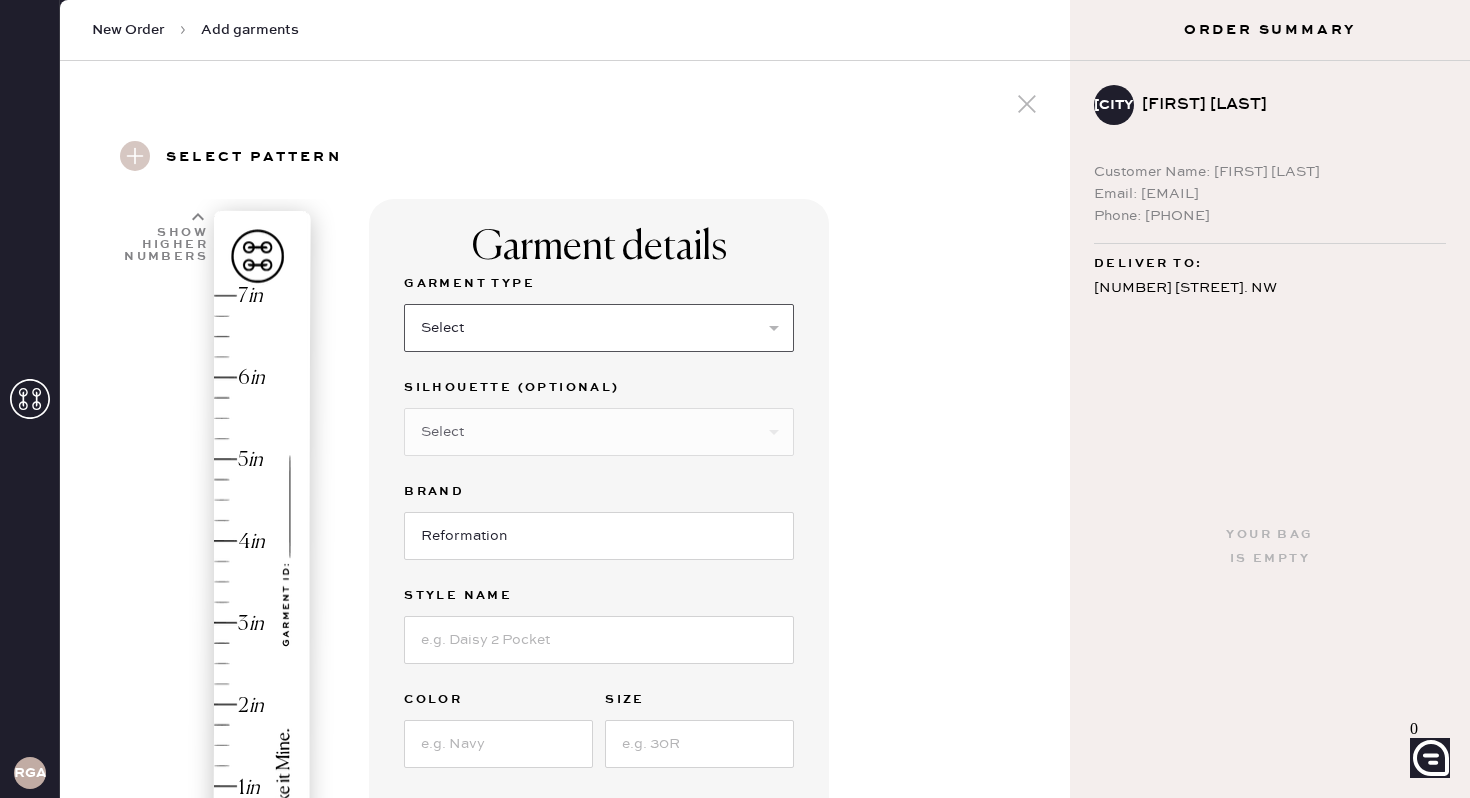 select on "4" 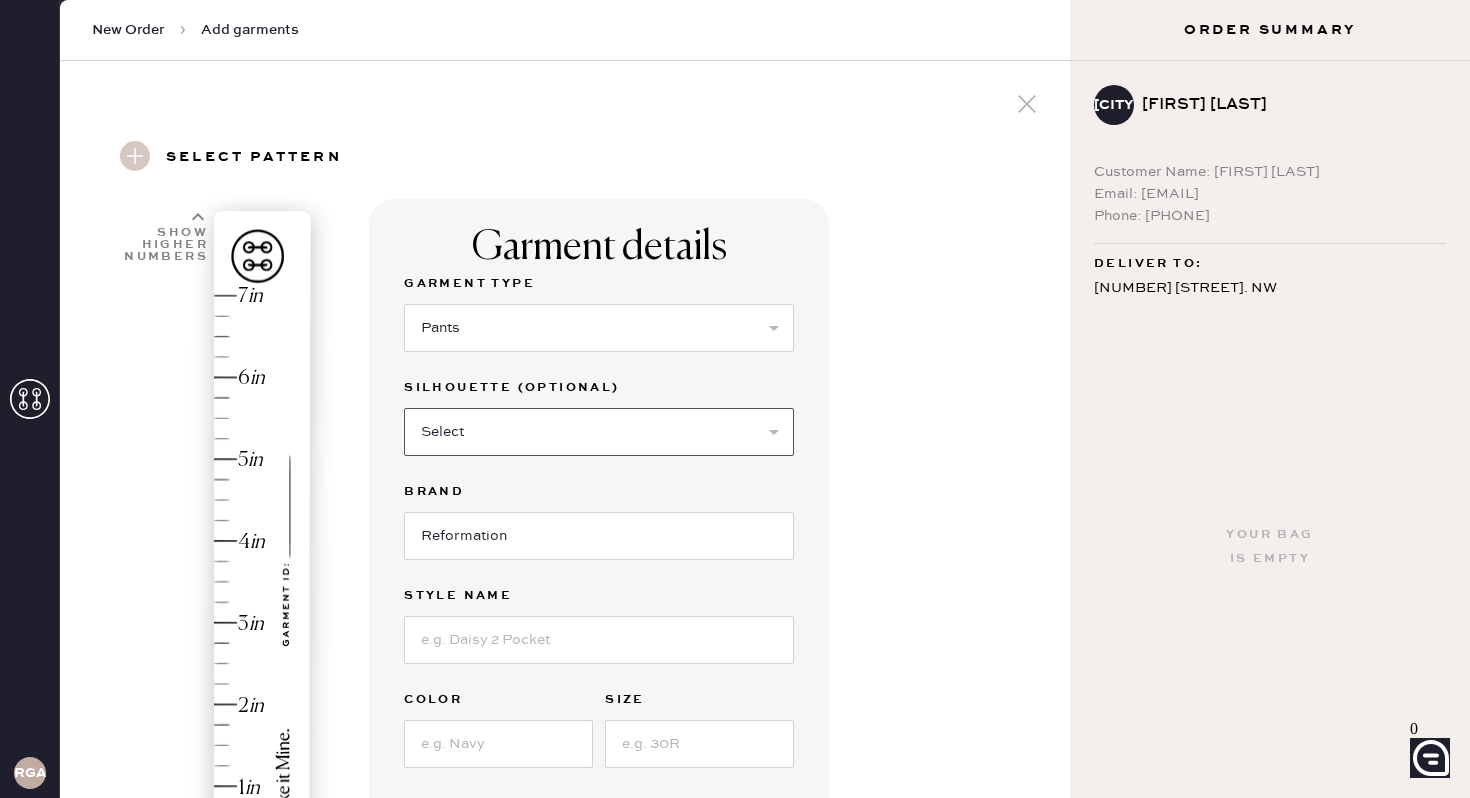 click on "Select Joggers Shorts Cropped Flare Boot Cut Straight Skinny Other" at bounding box center (599, 432) 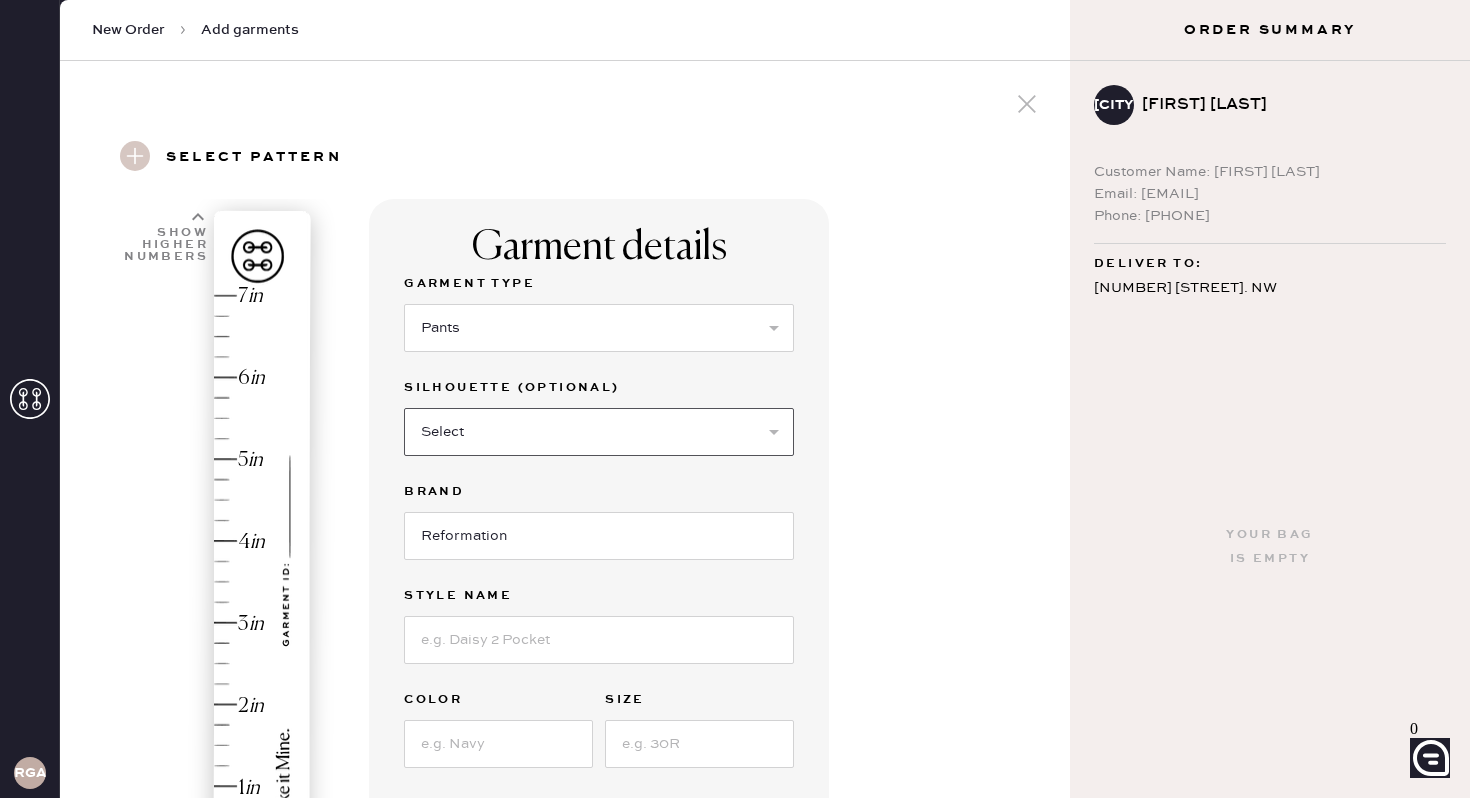 select on "11" 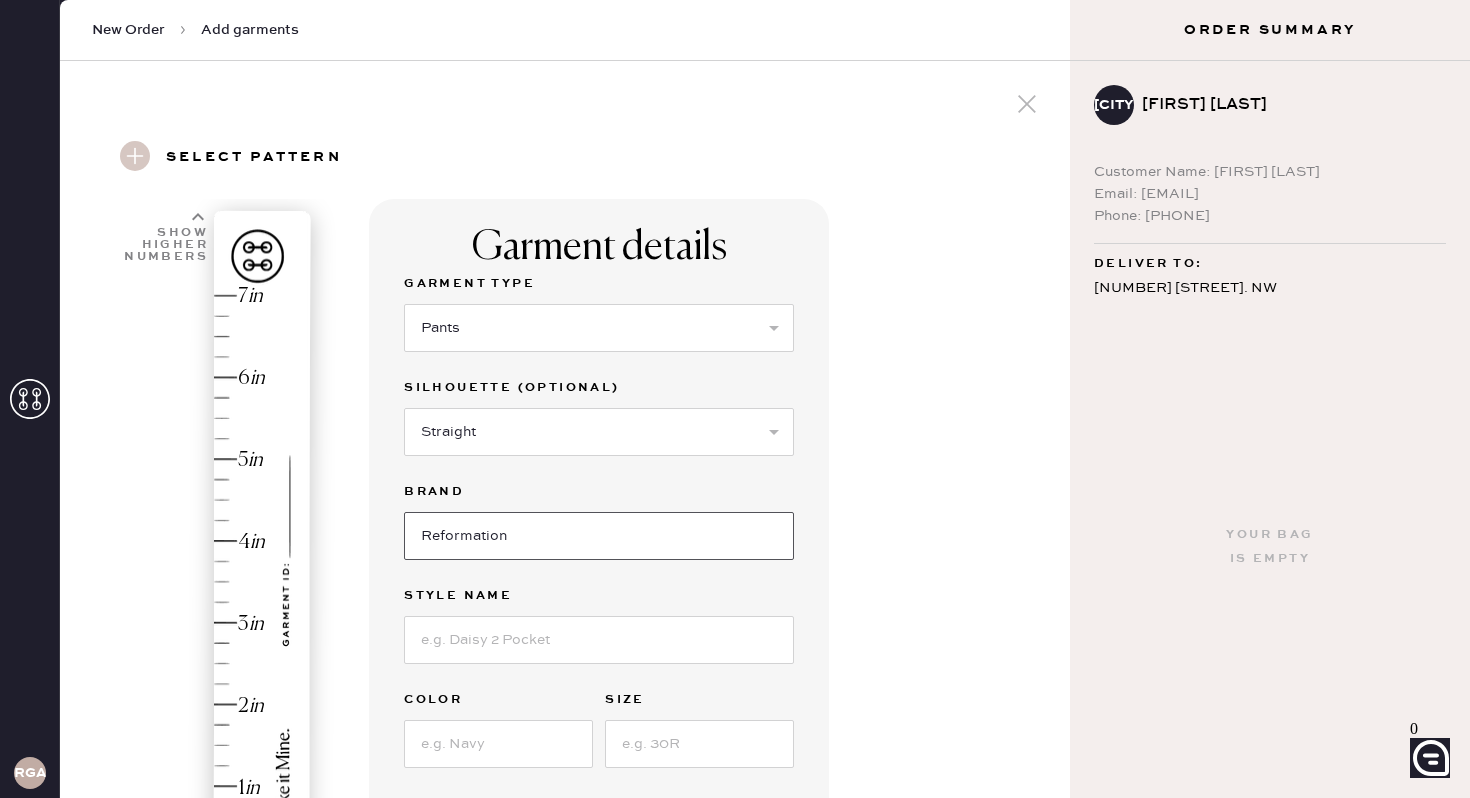 click on "Reformation" at bounding box center [599, 536] 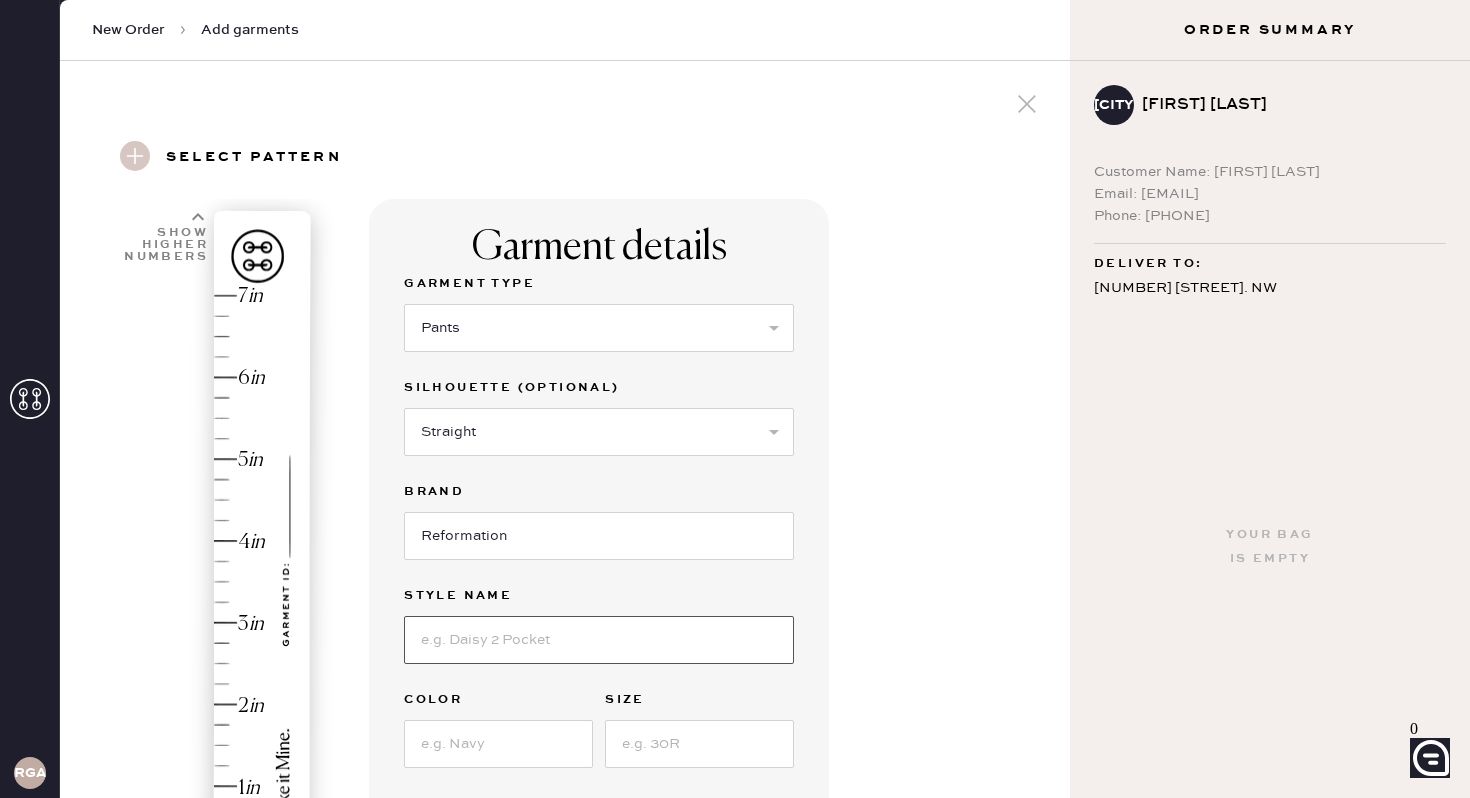 click at bounding box center [599, 640] 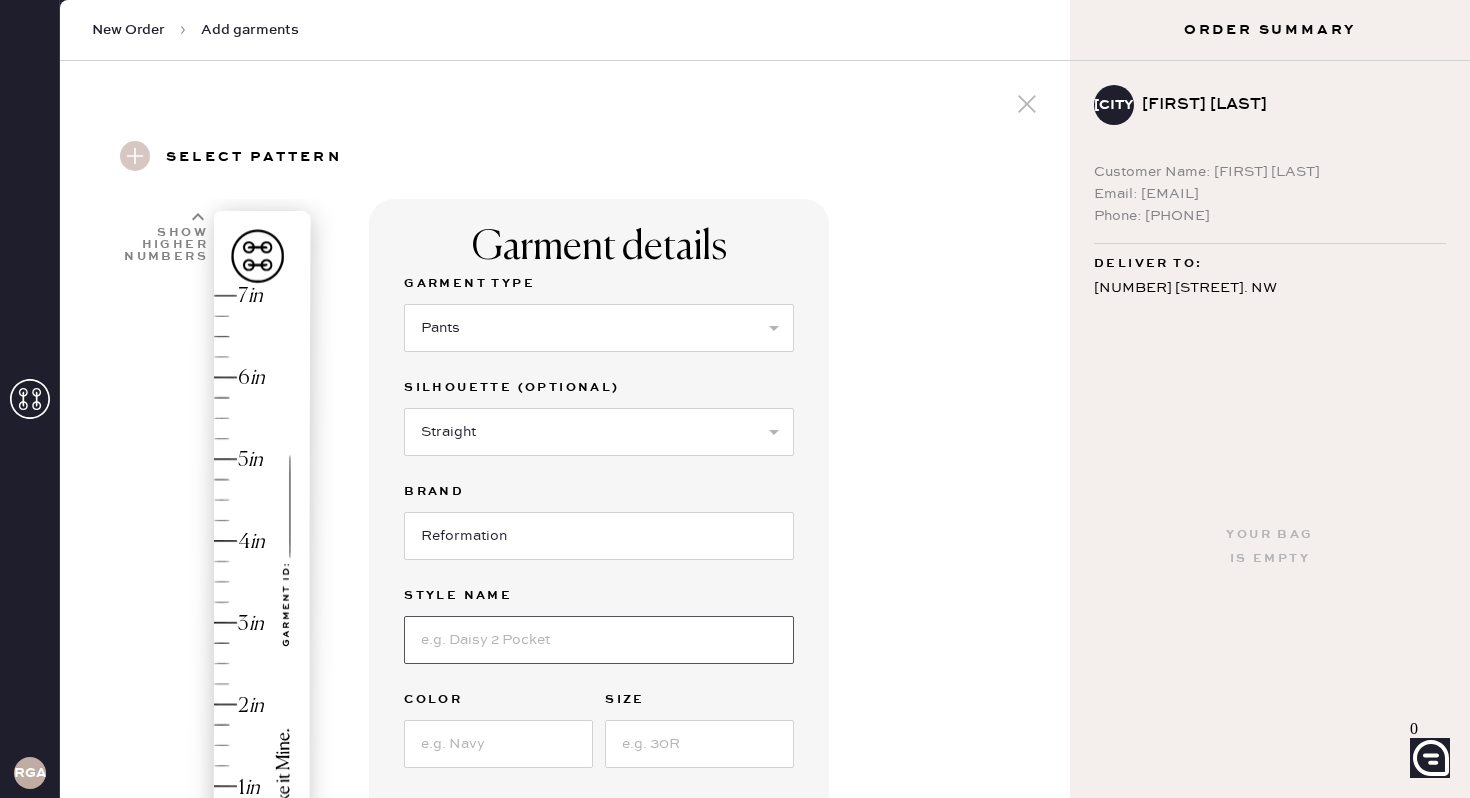 type on "Gale Satin Mid Rise Bias Pant" 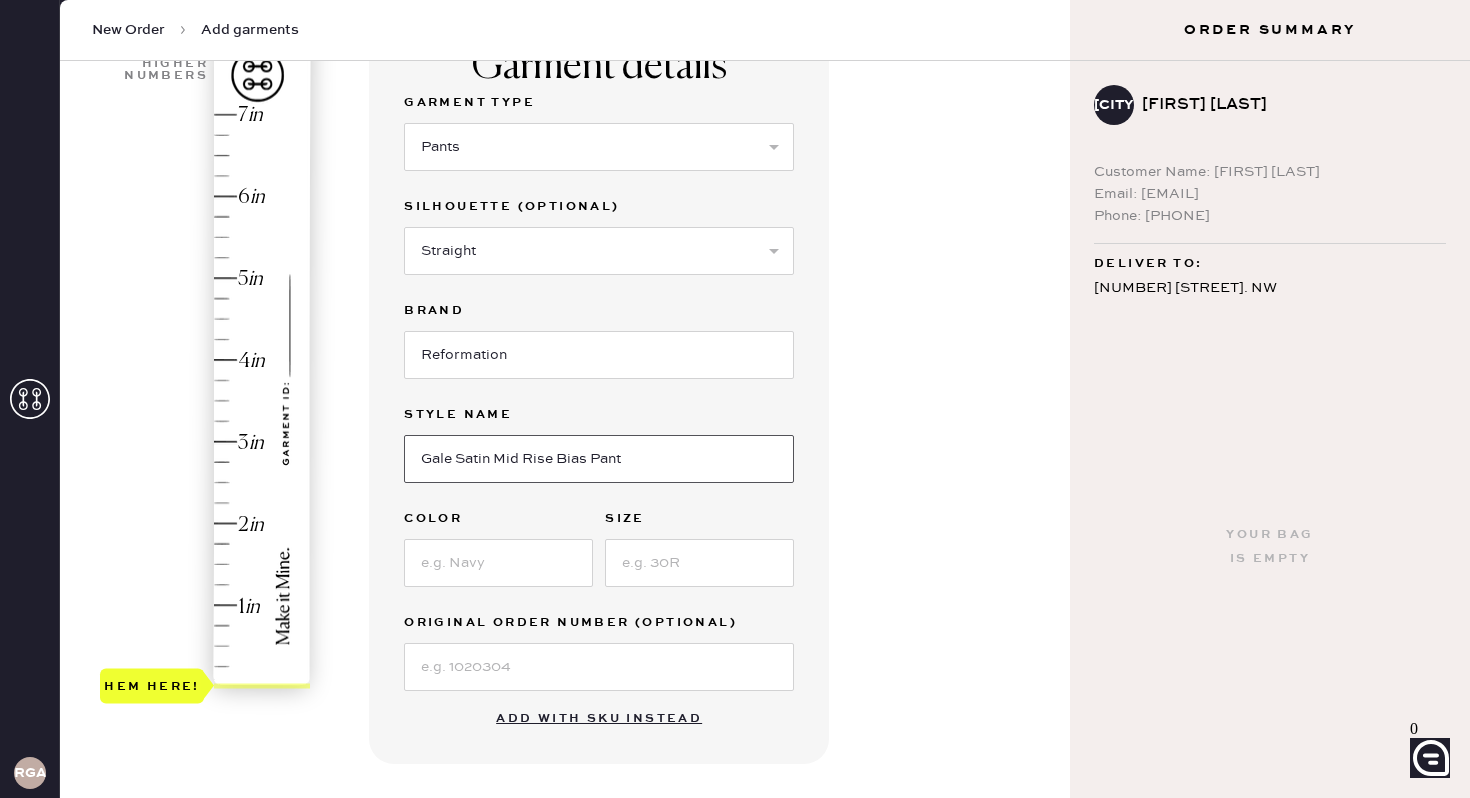 scroll, scrollTop: 205, scrollLeft: 0, axis: vertical 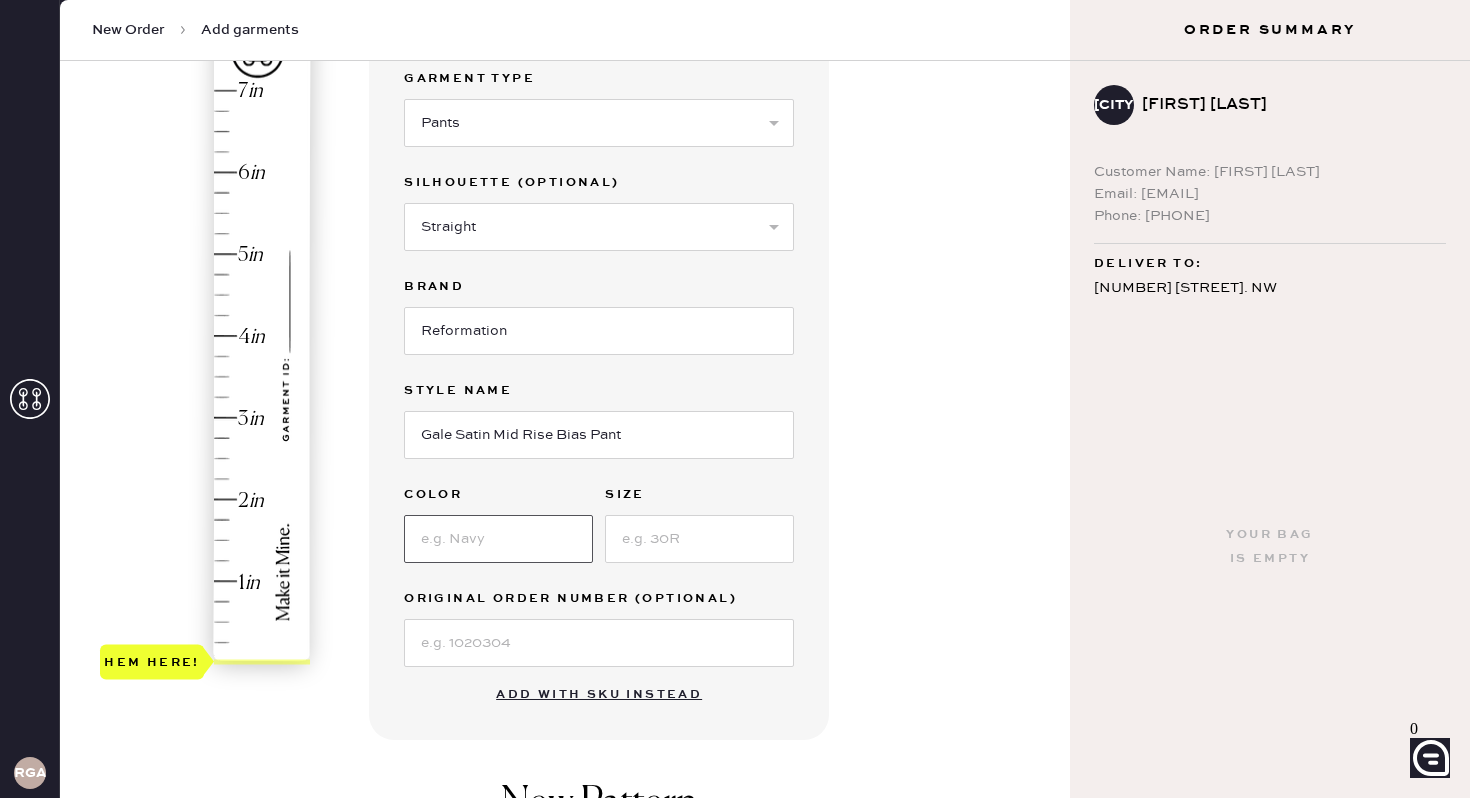 click at bounding box center (498, 539) 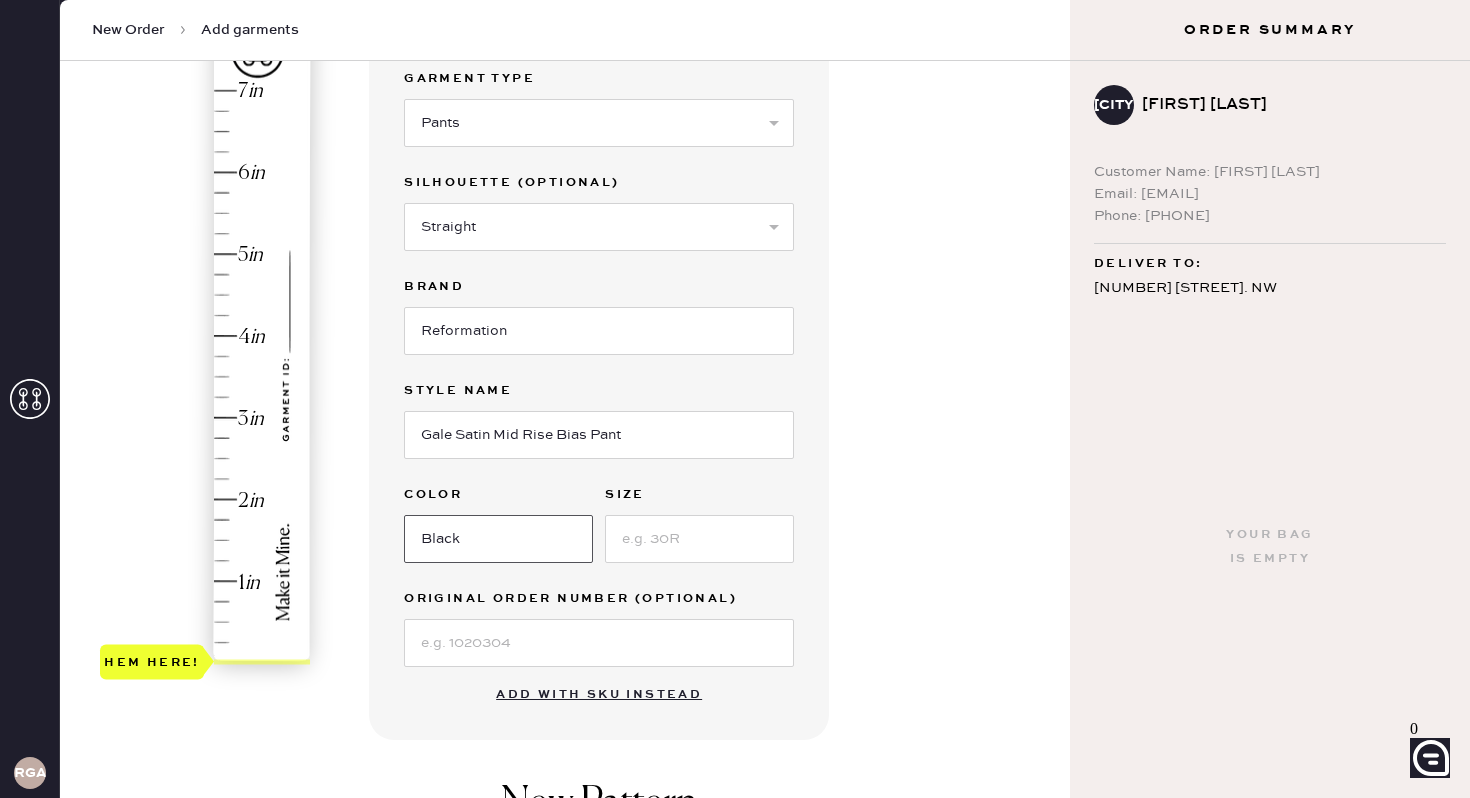 type on "Black" 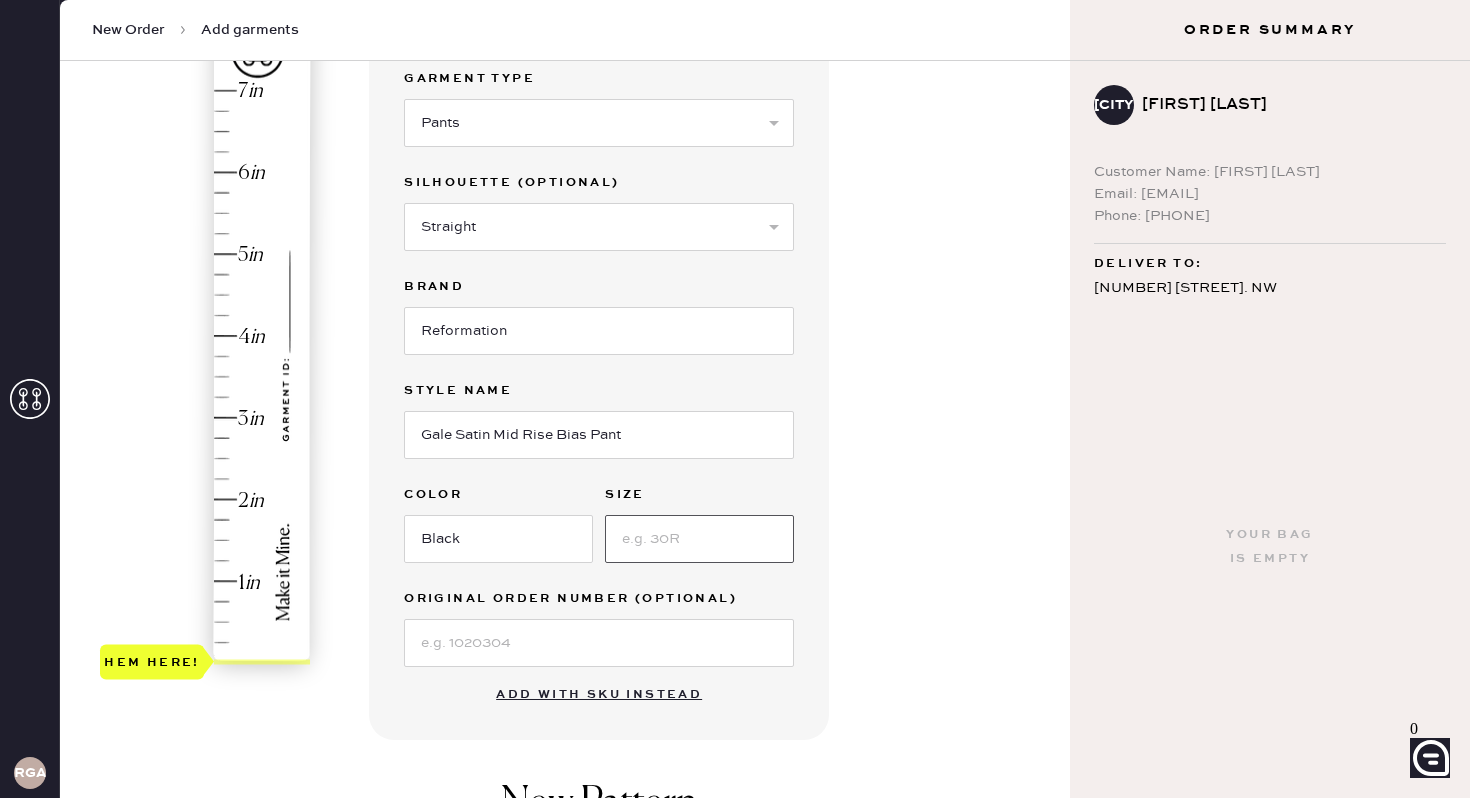 click at bounding box center (699, 539) 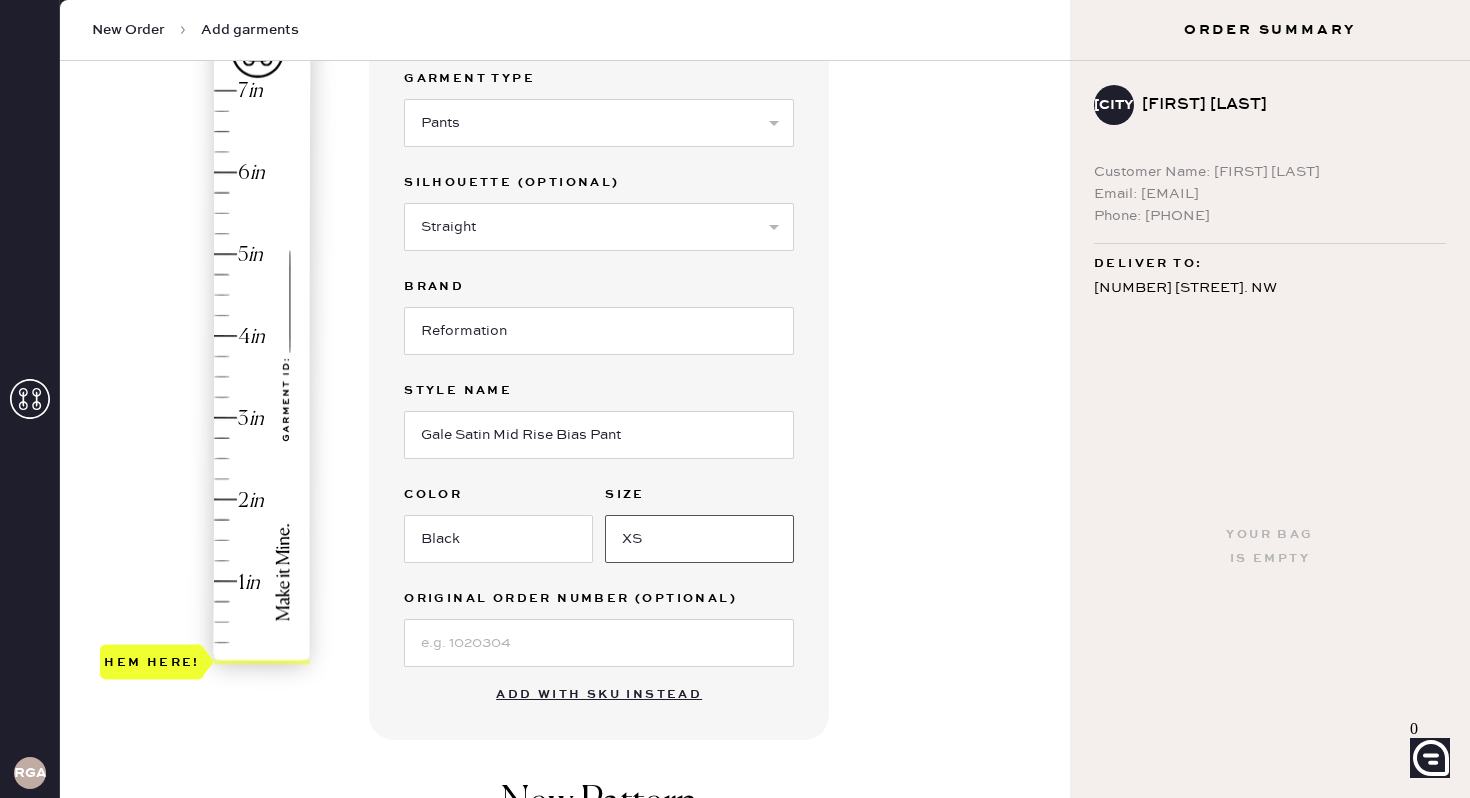 type on "XS" 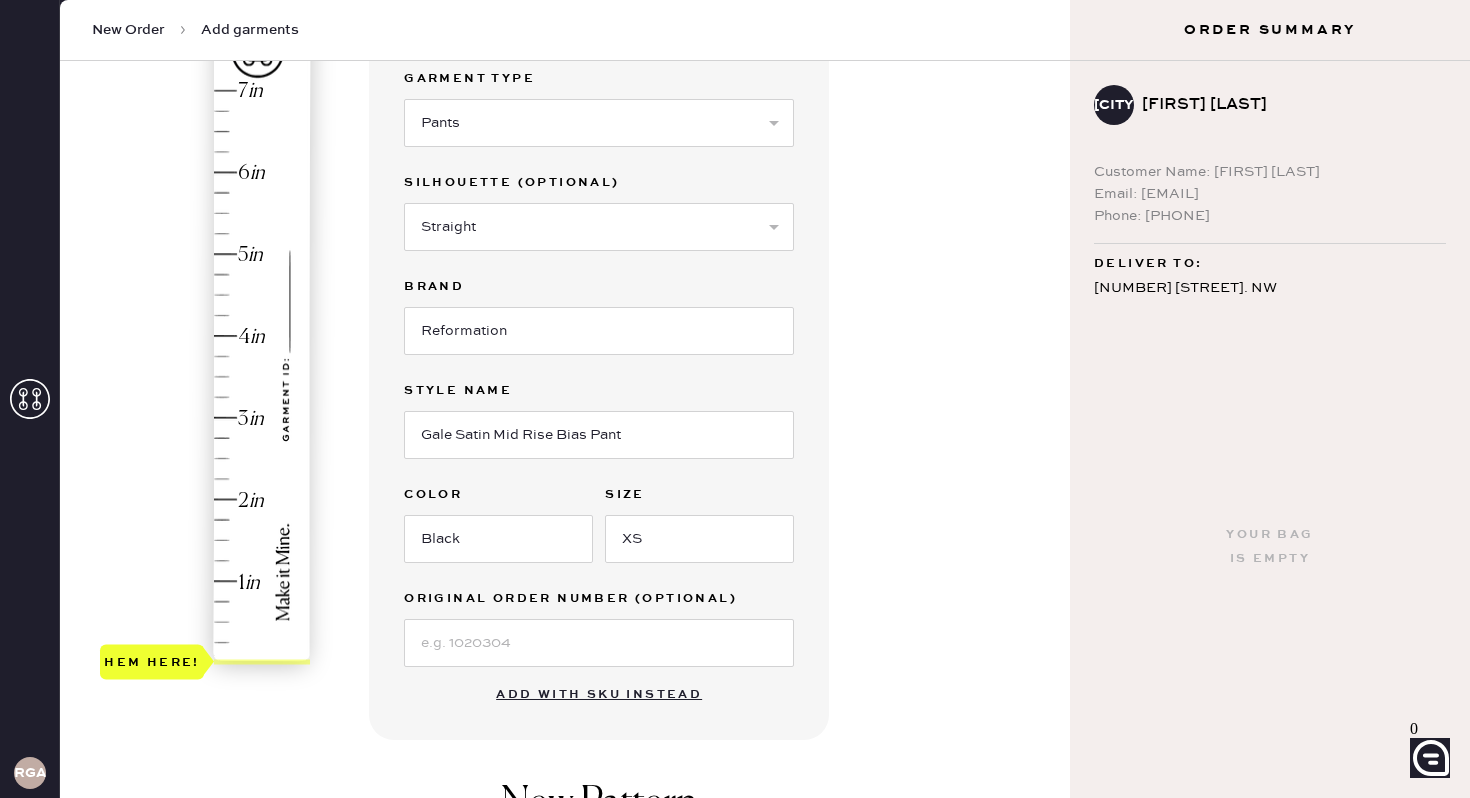 click on "Hem here!" at bounding box center (206, 377) 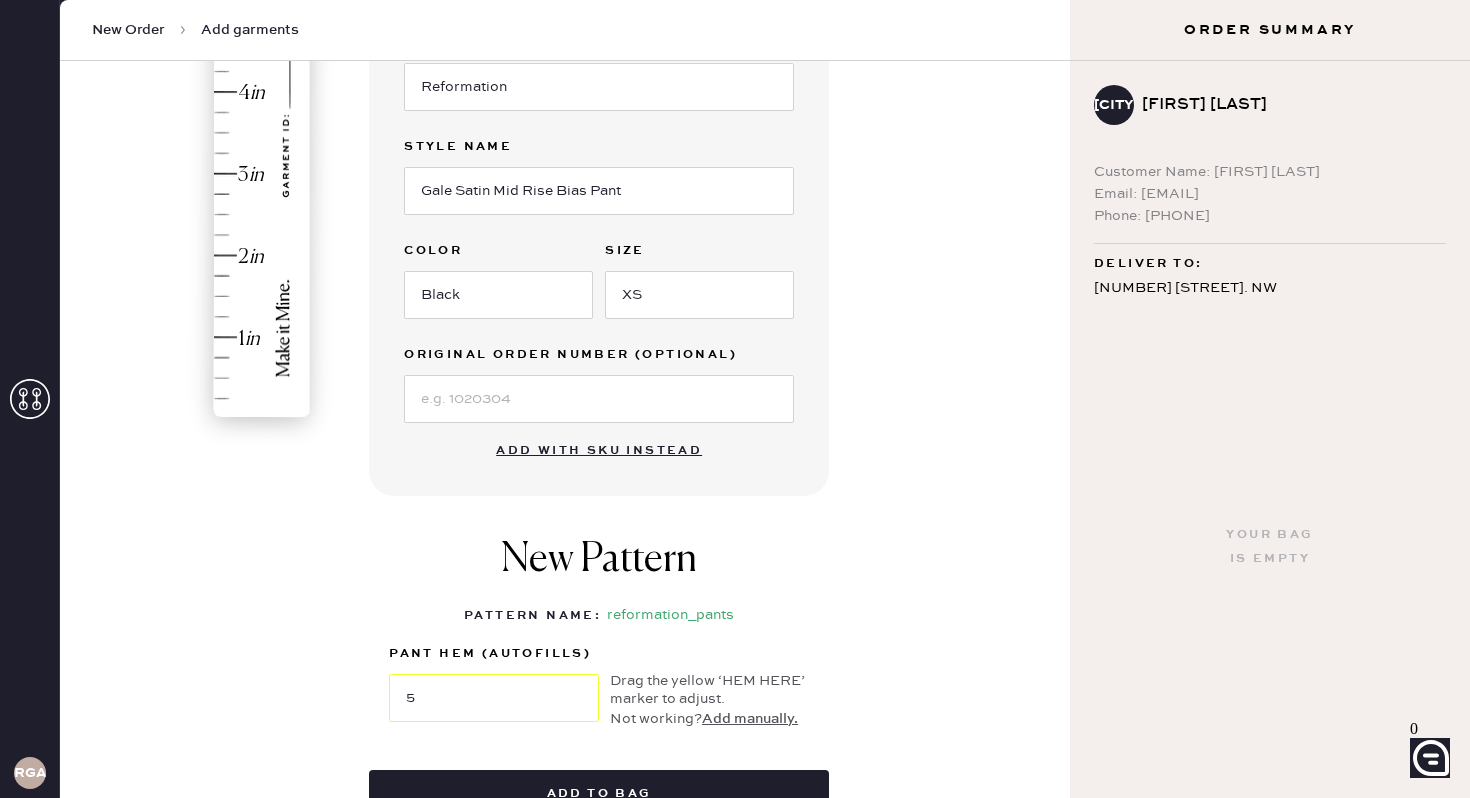 scroll, scrollTop: 594, scrollLeft: 0, axis: vertical 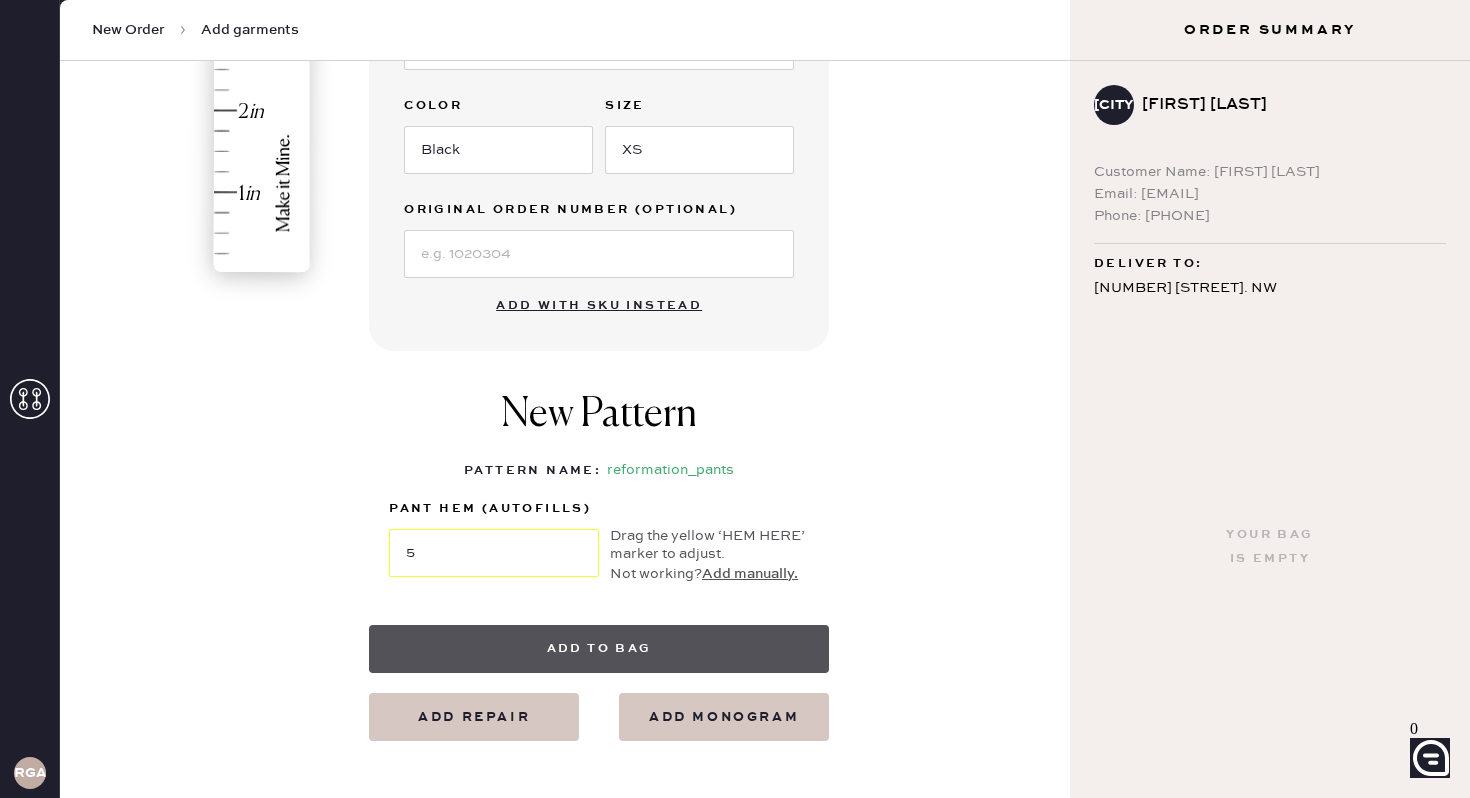 click on "Add to bag" at bounding box center (599, 649) 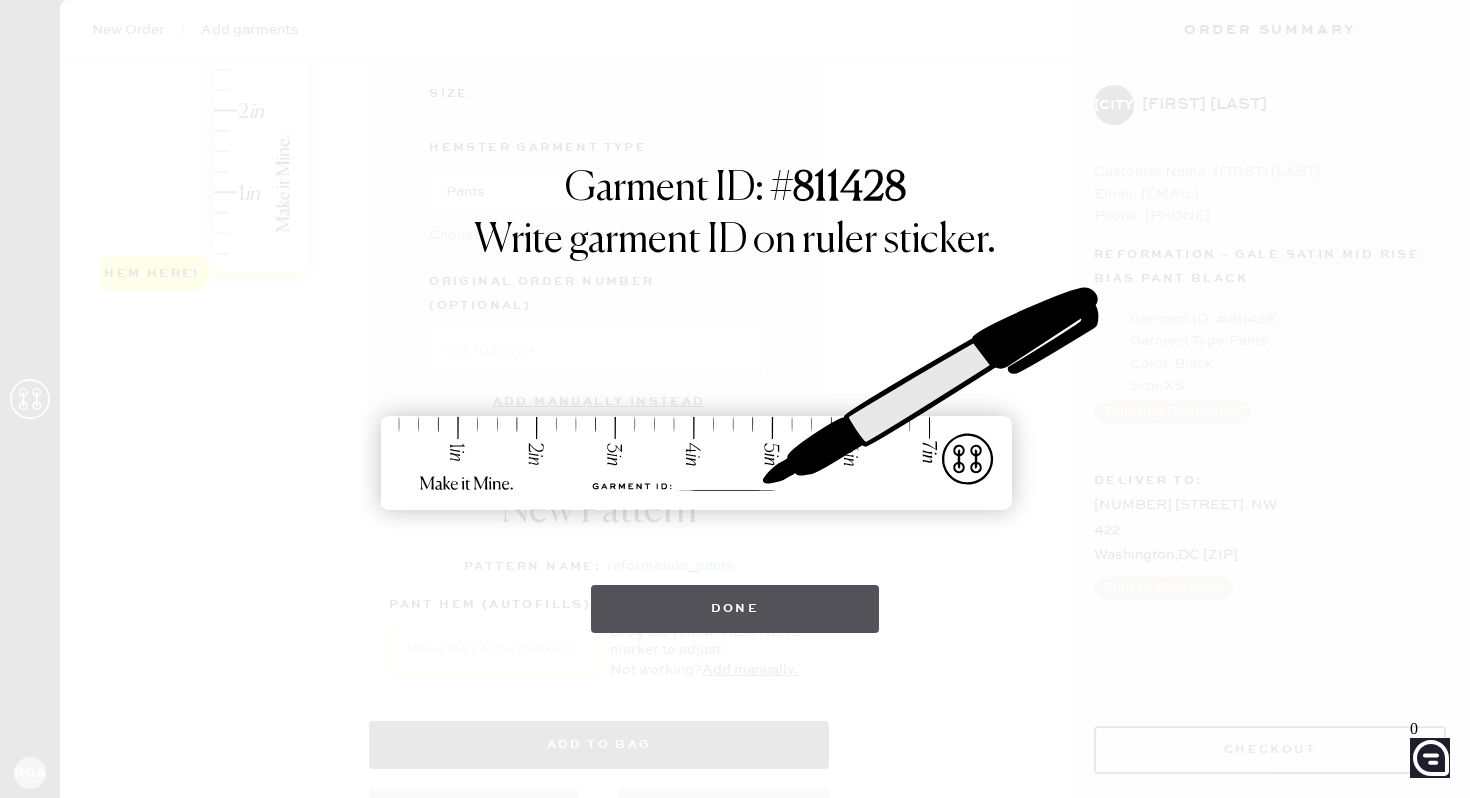 click on "Done" at bounding box center [735, 609] 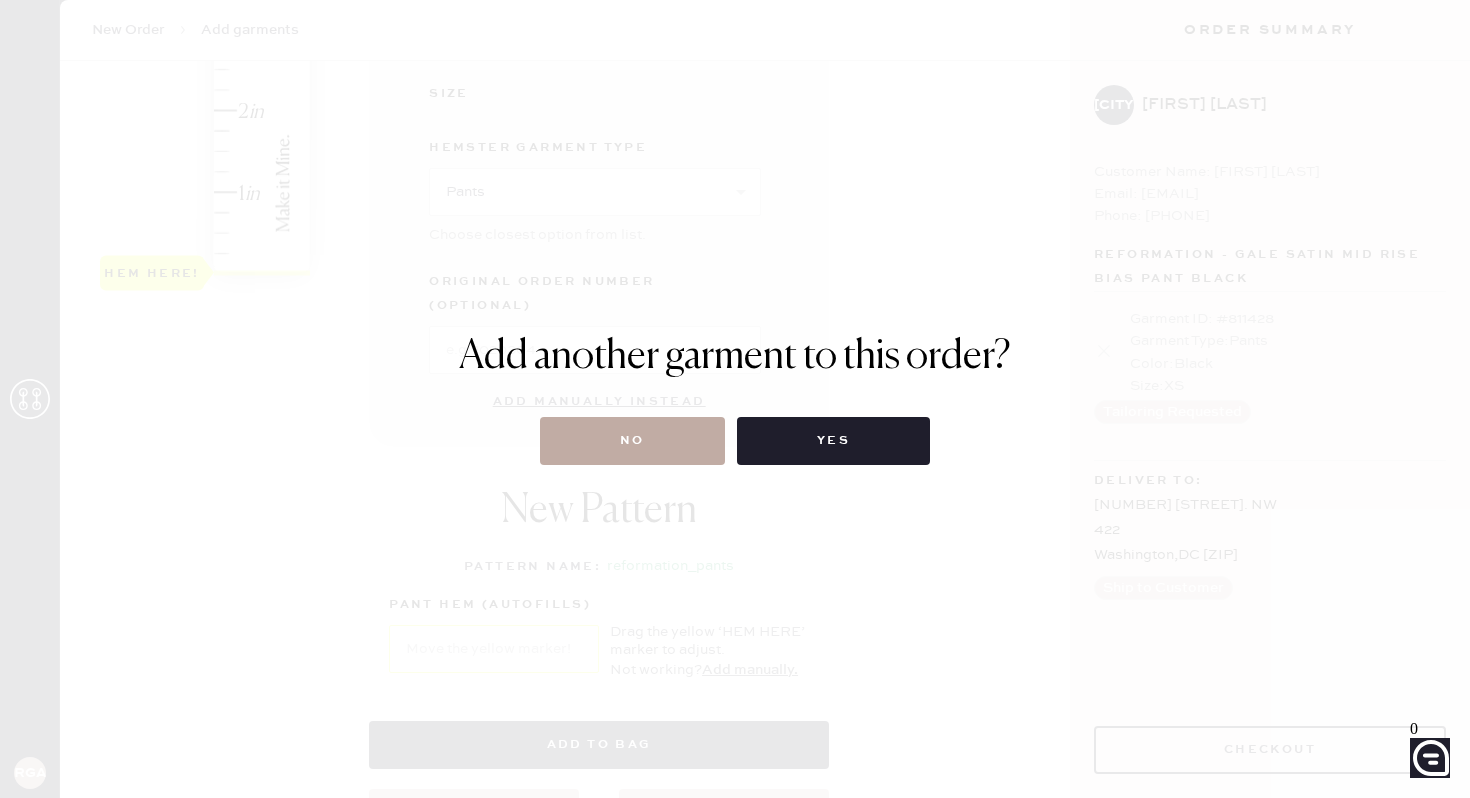 click on "No" at bounding box center [632, 441] 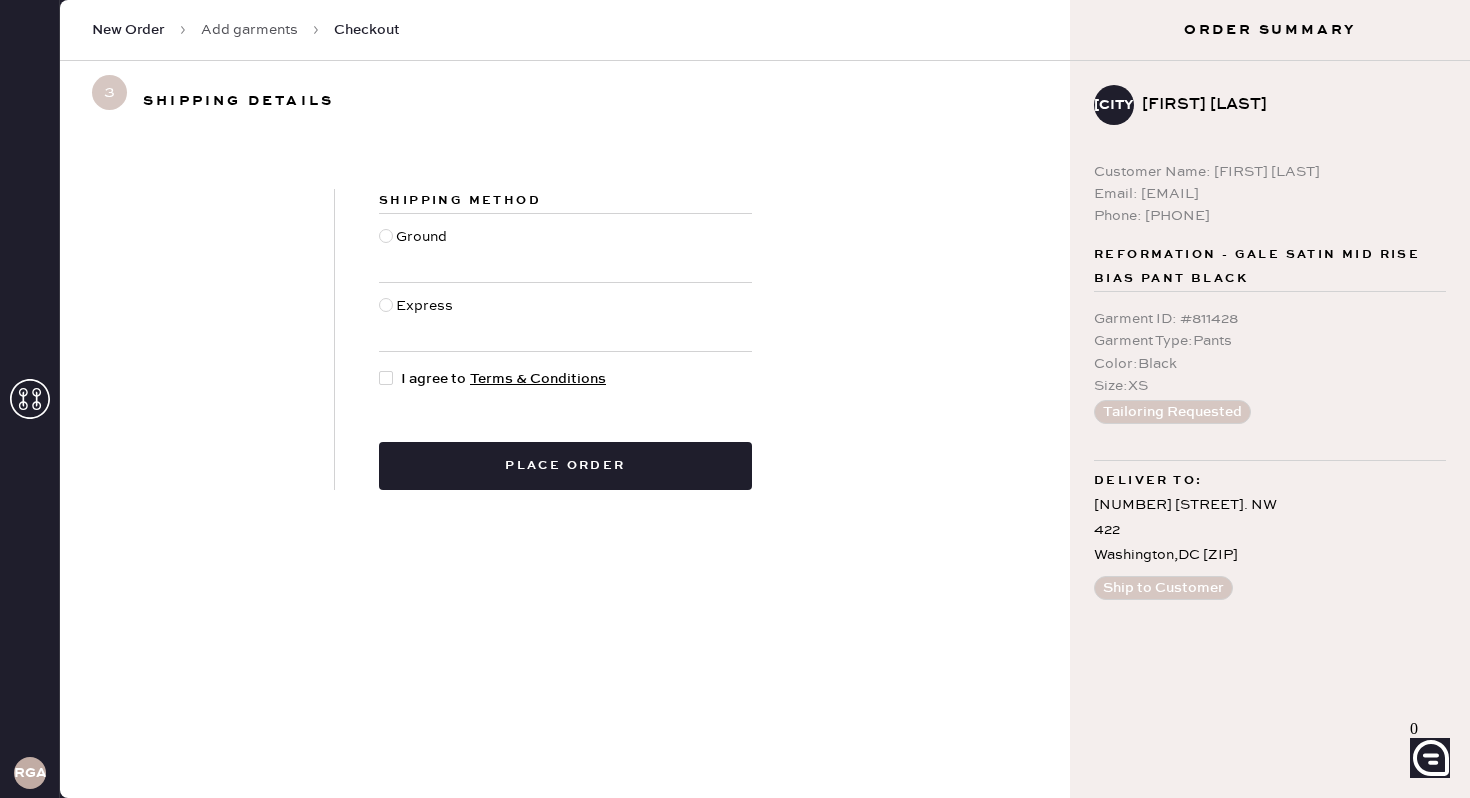 click on "Shipping Method Ground   Express   I agree to Terms & Conditions Place order" at bounding box center (565, 339) 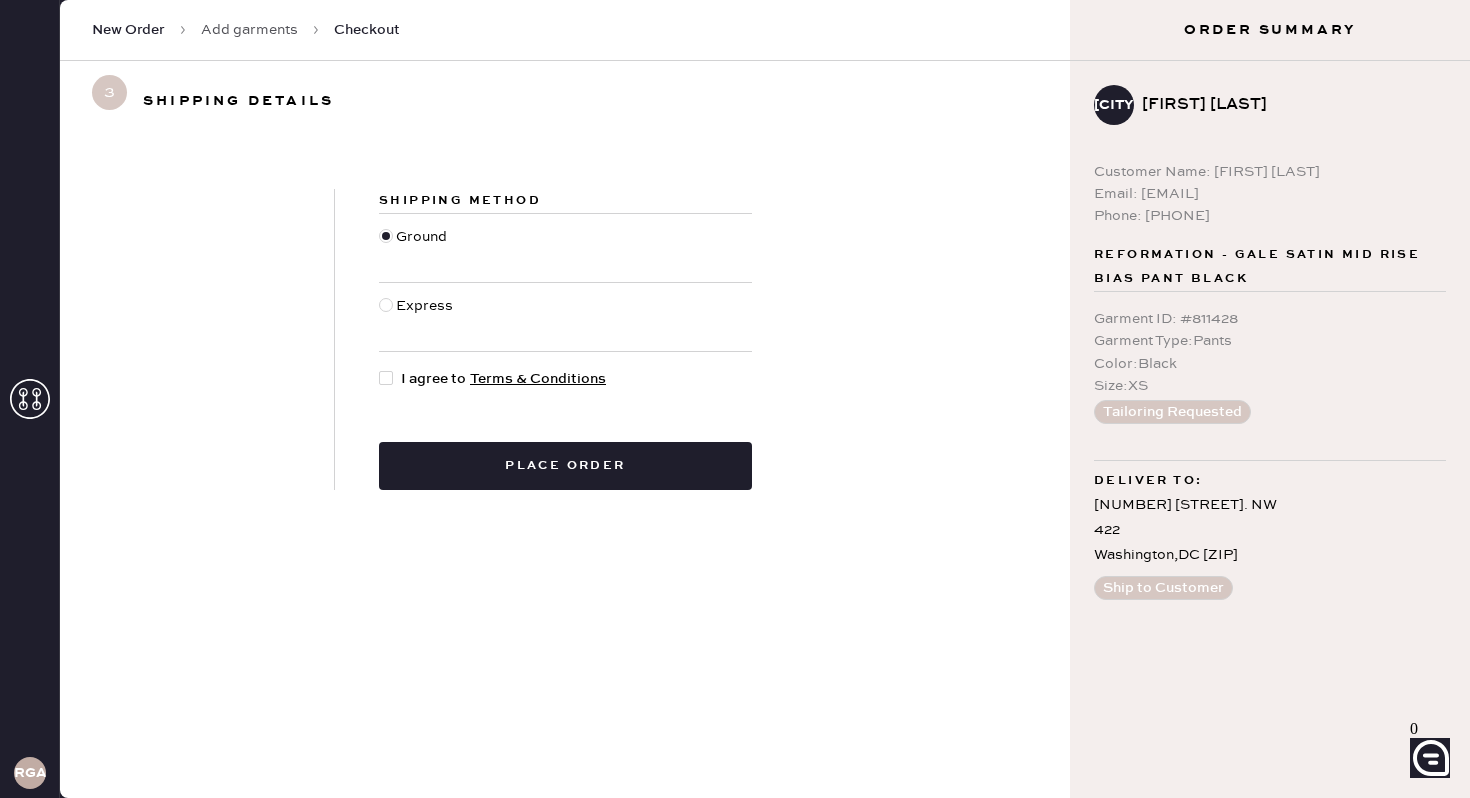 click at bounding box center (386, 378) 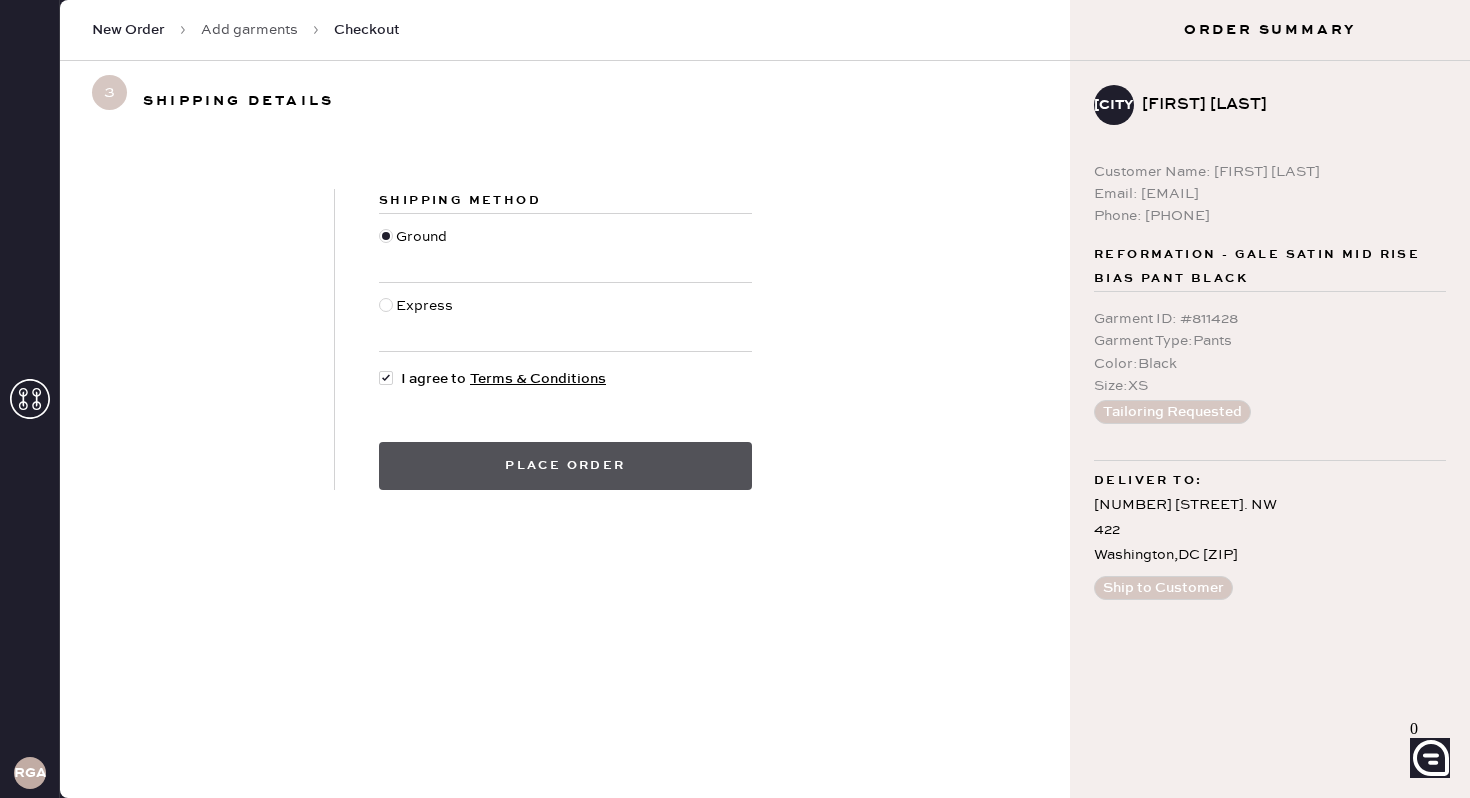 click on "Place order" at bounding box center [565, 466] 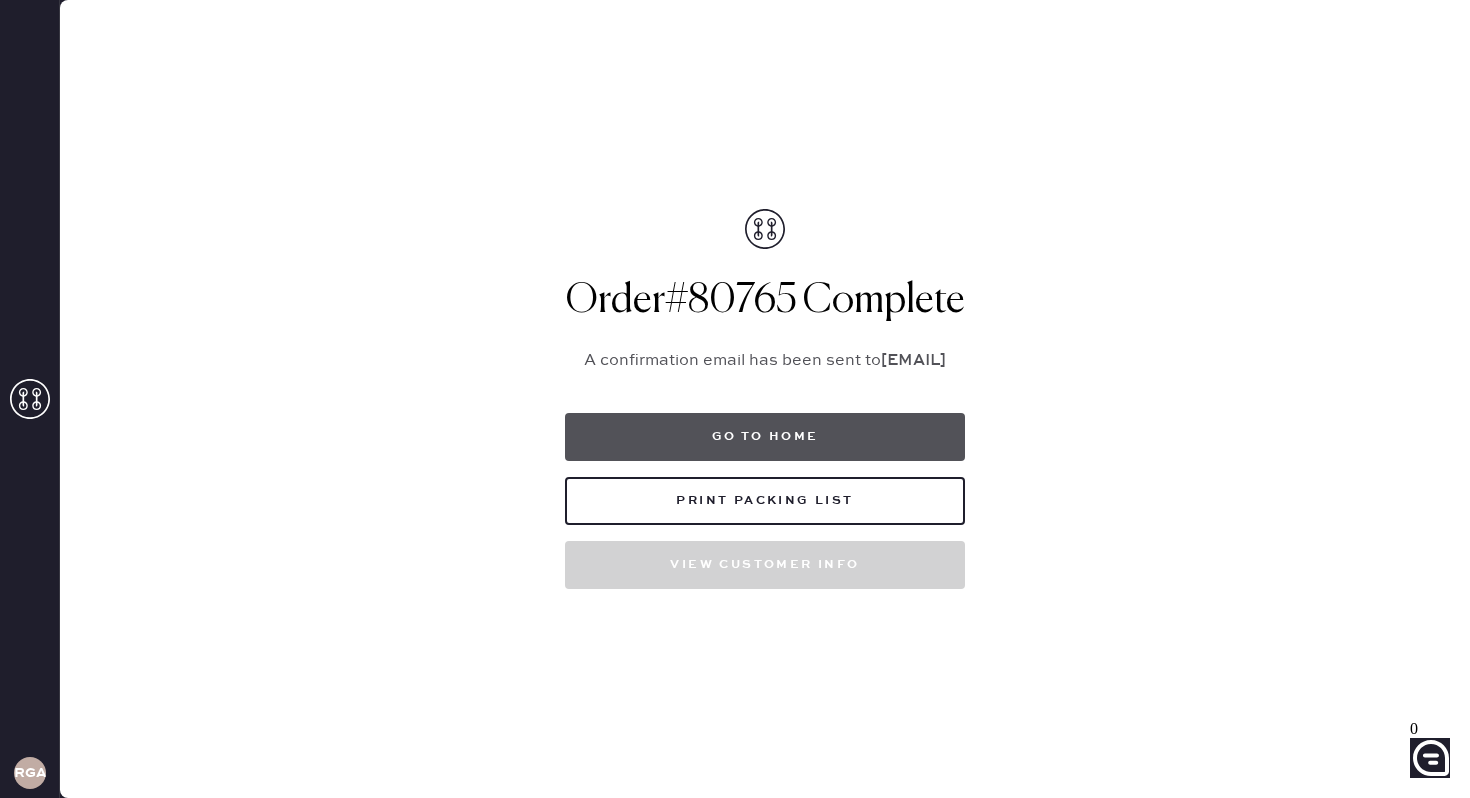 click on "Go to home" at bounding box center [765, 437] 